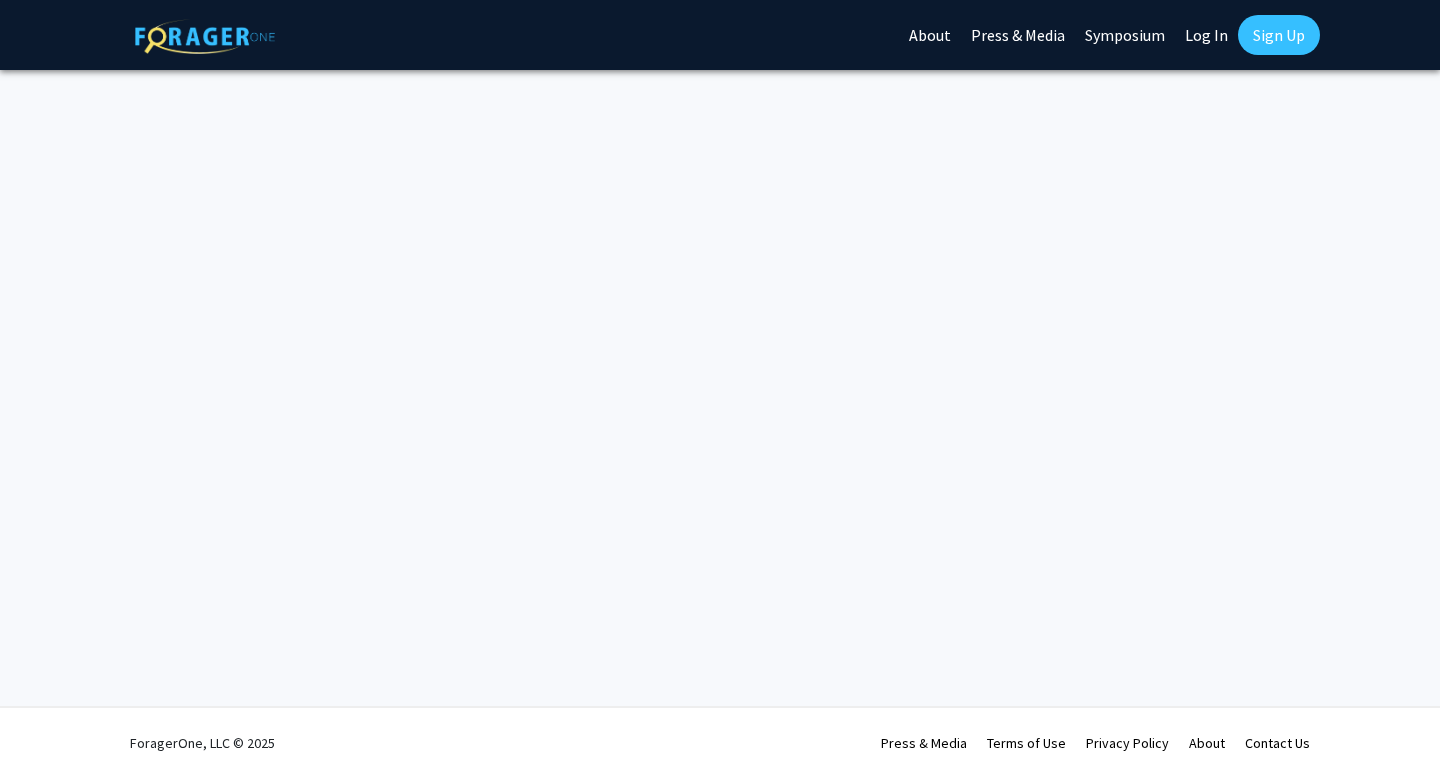 scroll, scrollTop: 0, scrollLeft: 0, axis: both 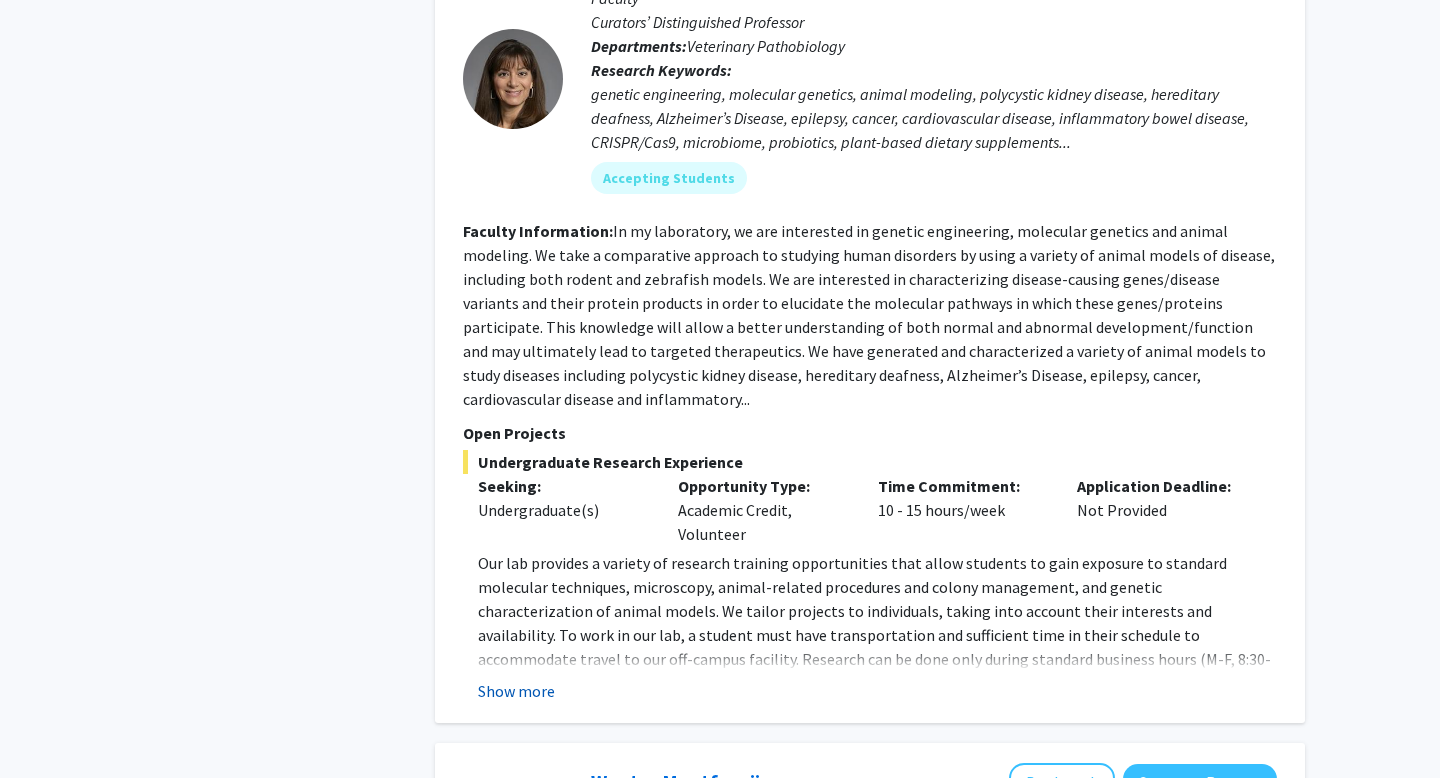 click on "Show more" 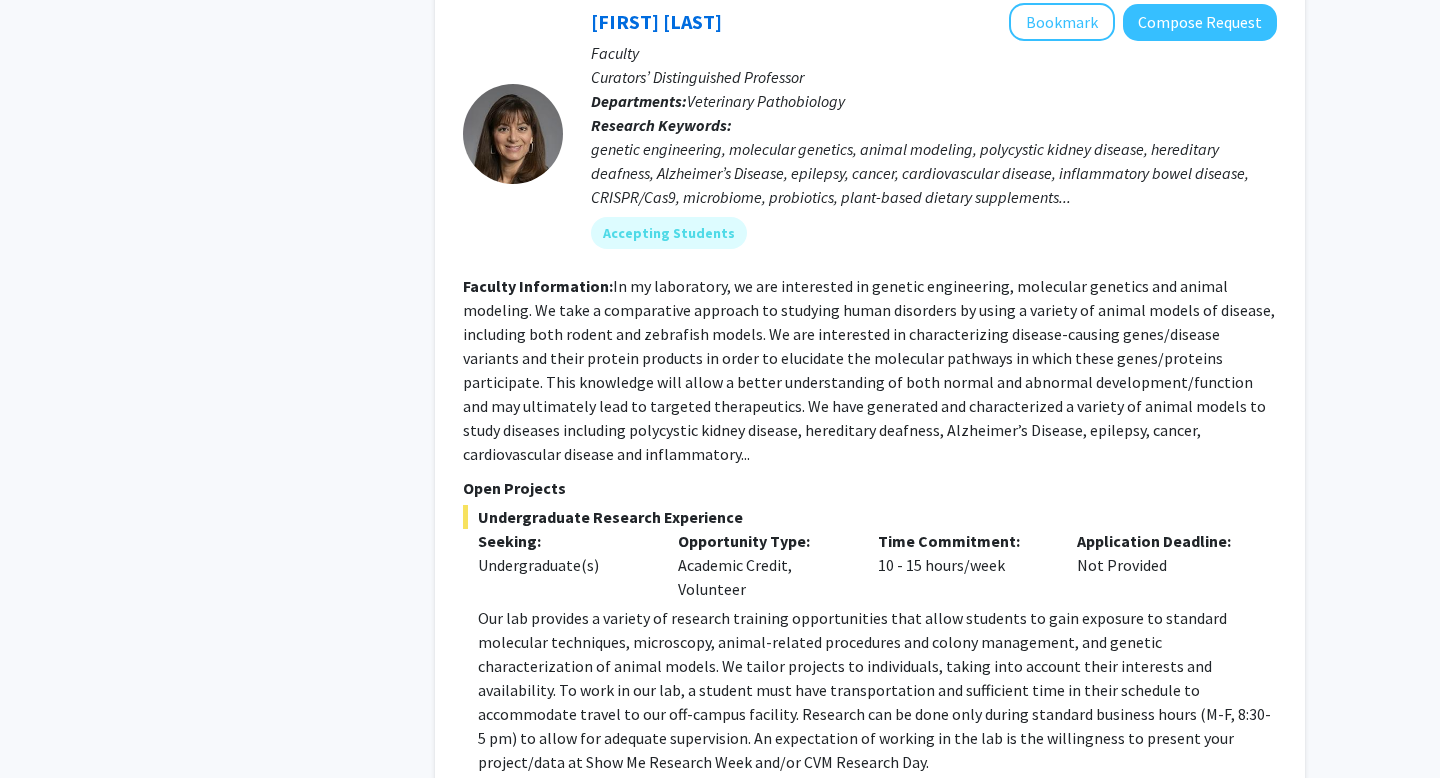 scroll, scrollTop: 2581, scrollLeft: 0, axis: vertical 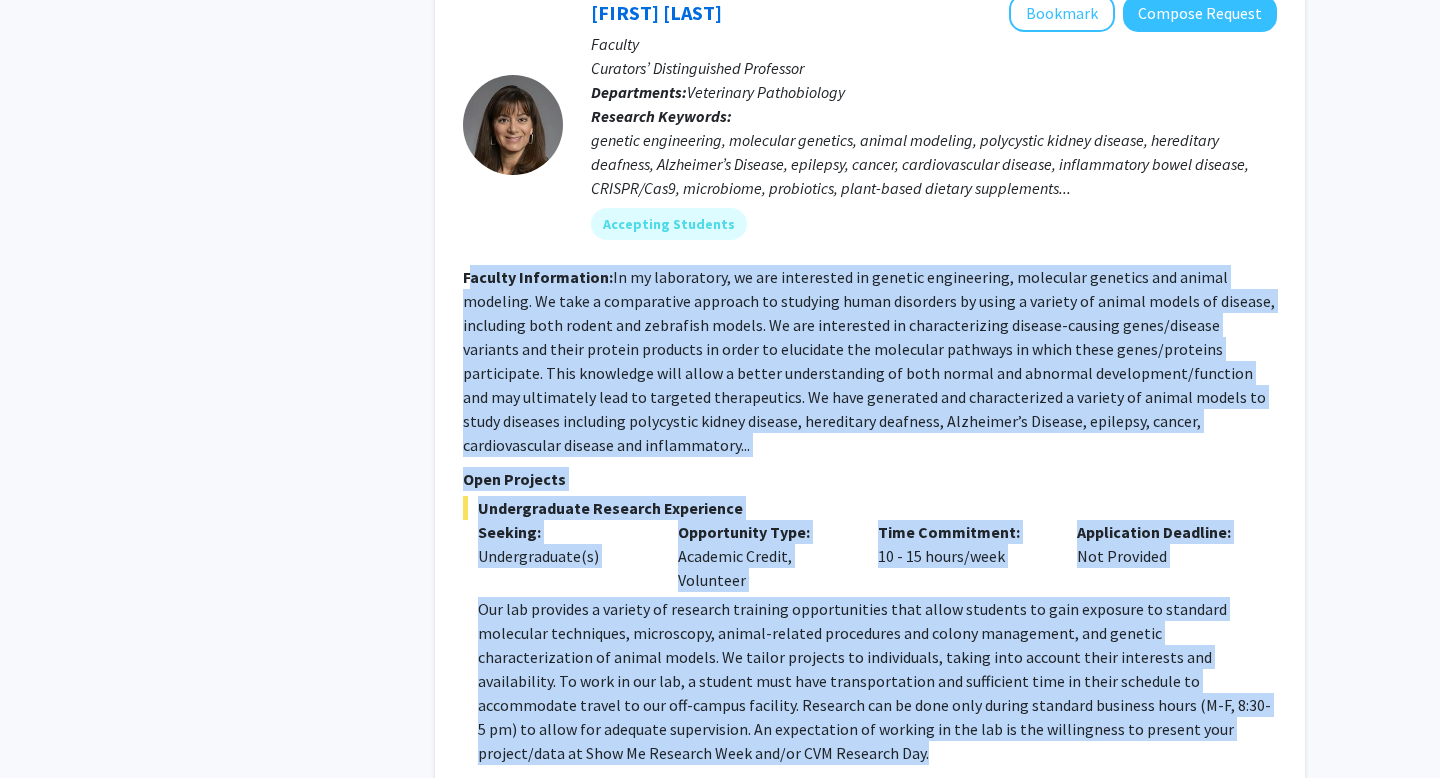 drag, startPoint x: 467, startPoint y: 245, endPoint x: 680, endPoint y: 698, distance: 500.57767 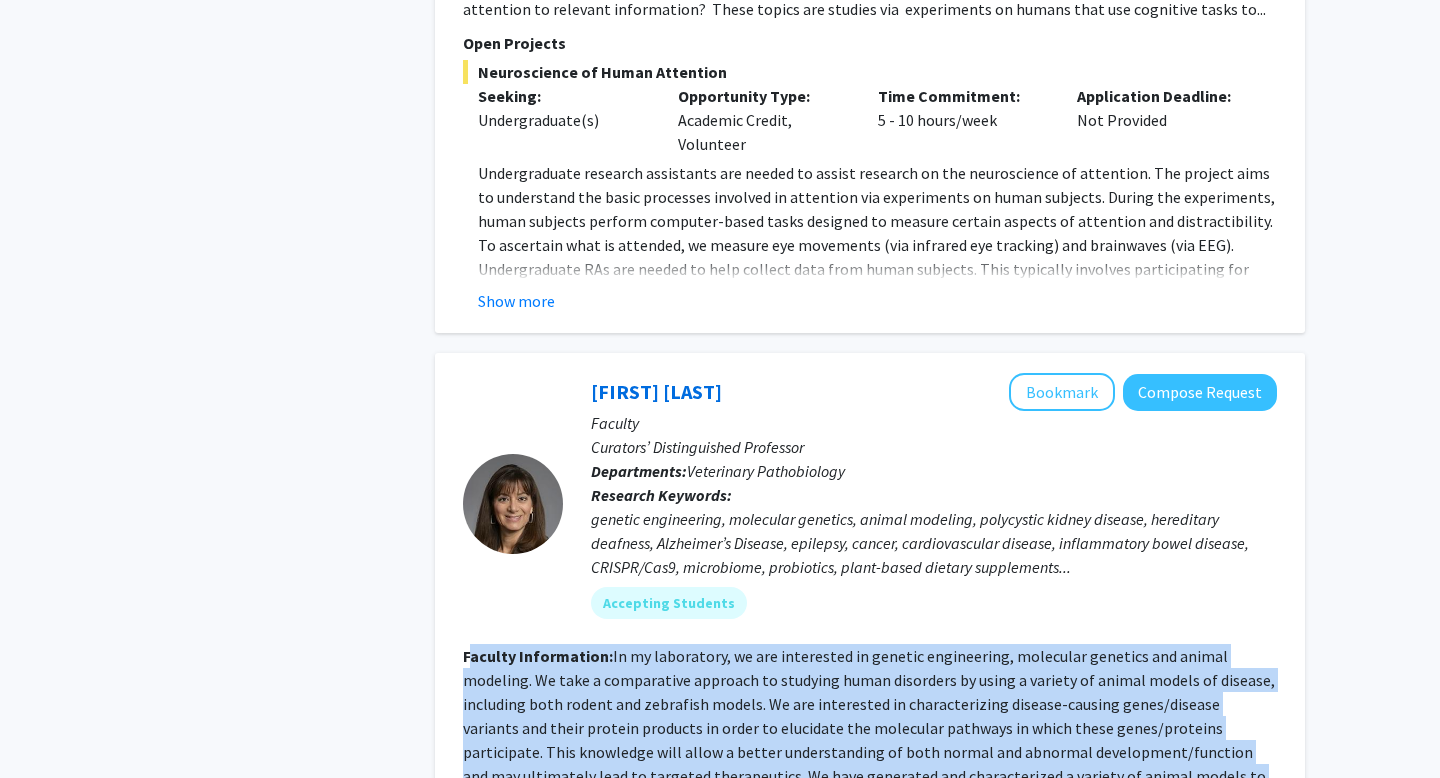 scroll, scrollTop: 2166, scrollLeft: 0, axis: vertical 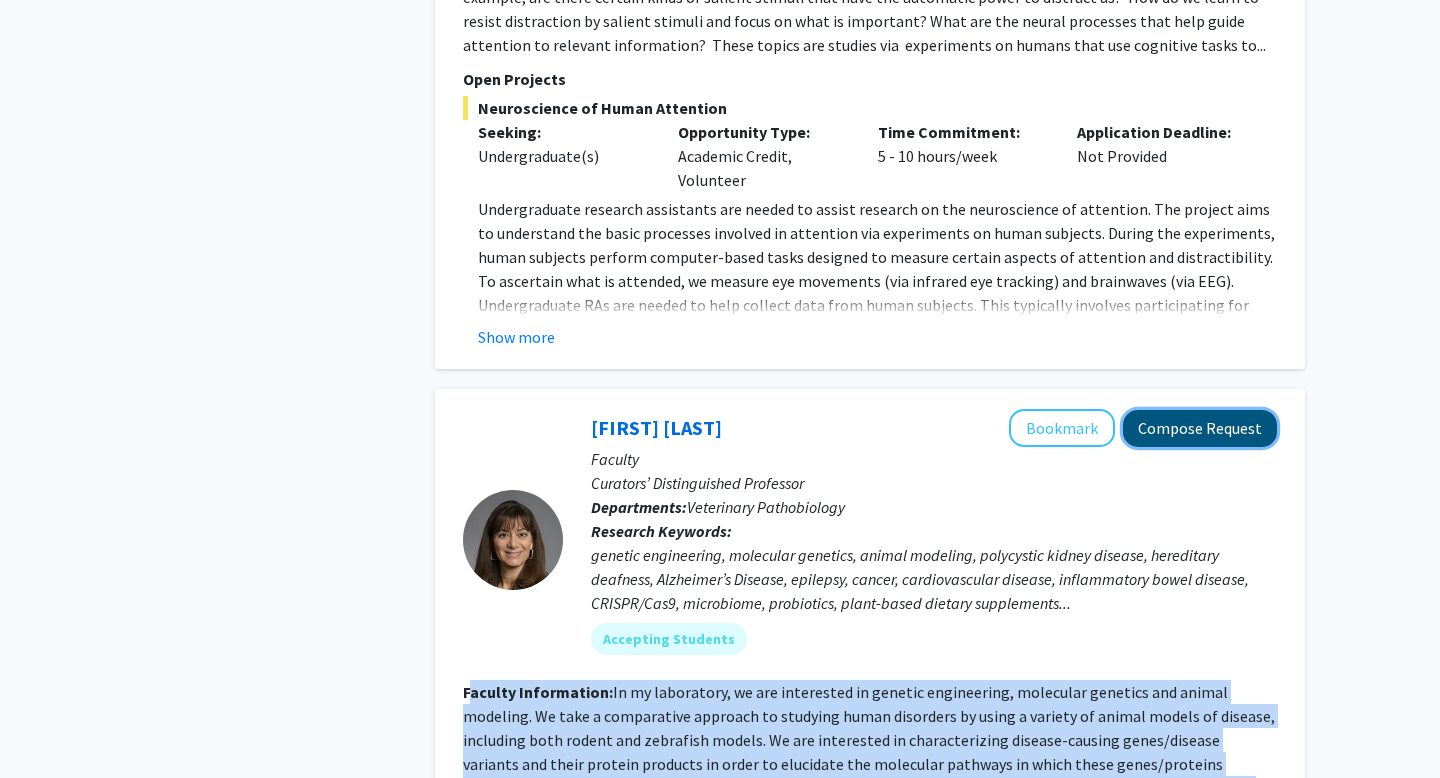 click on "Compose Request" 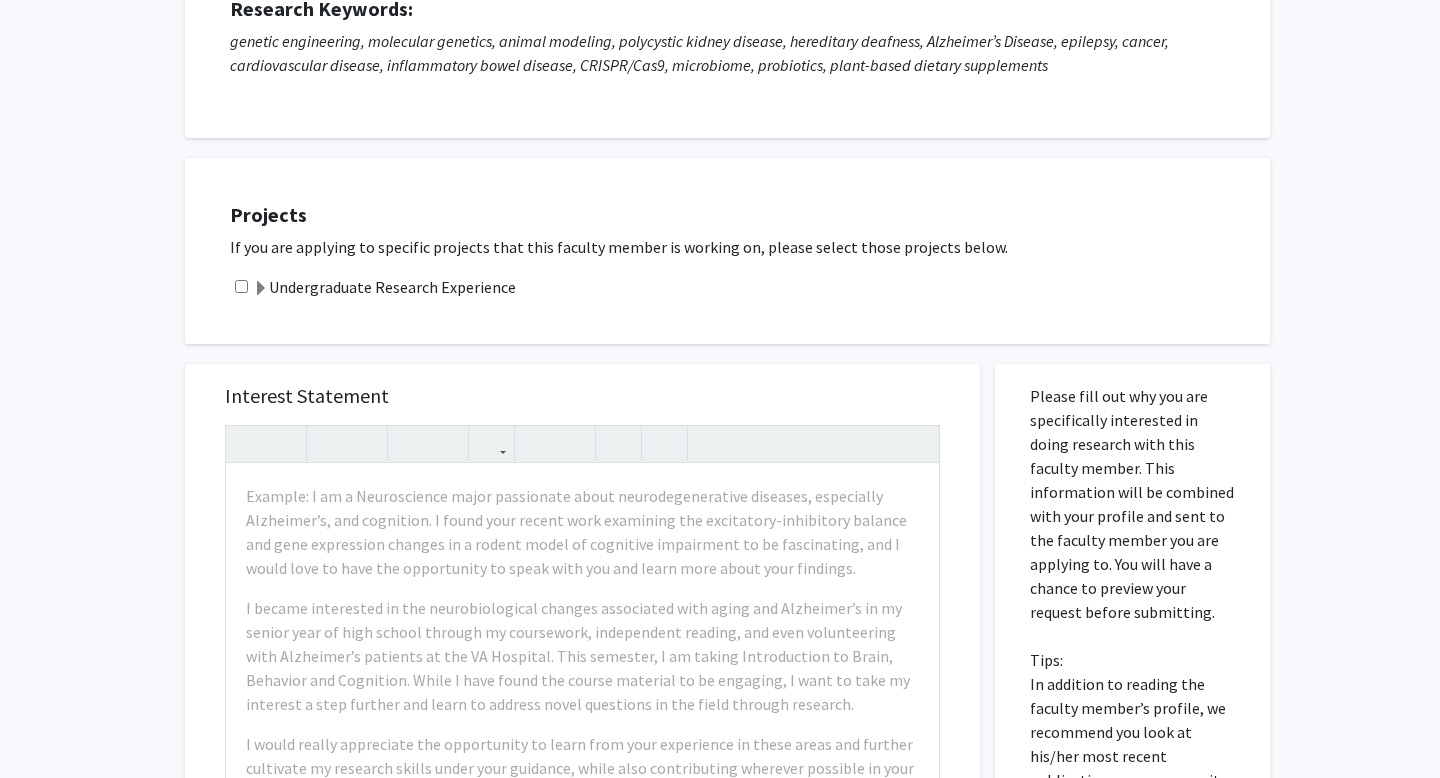 scroll, scrollTop: 336, scrollLeft: 0, axis: vertical 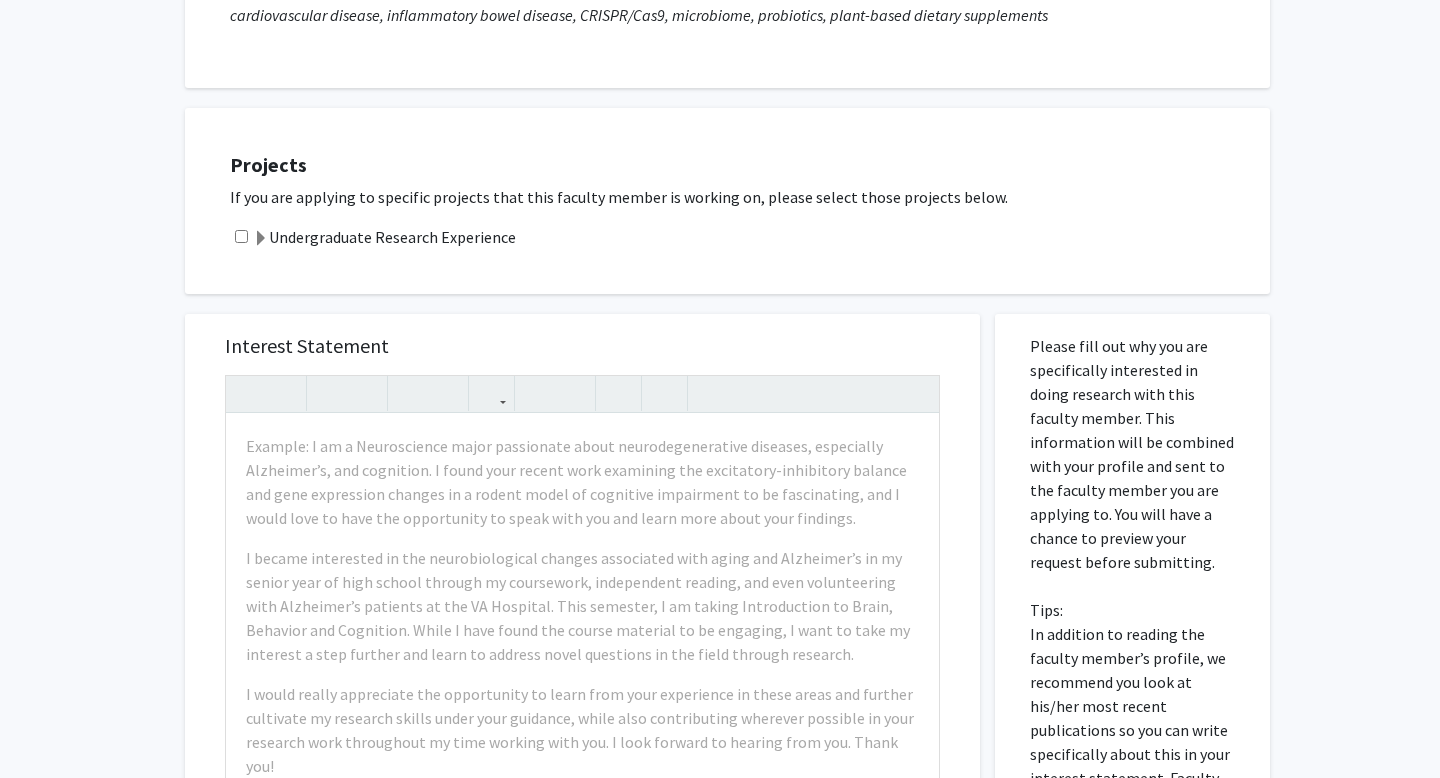 click on "Undergraduate Research Experience" 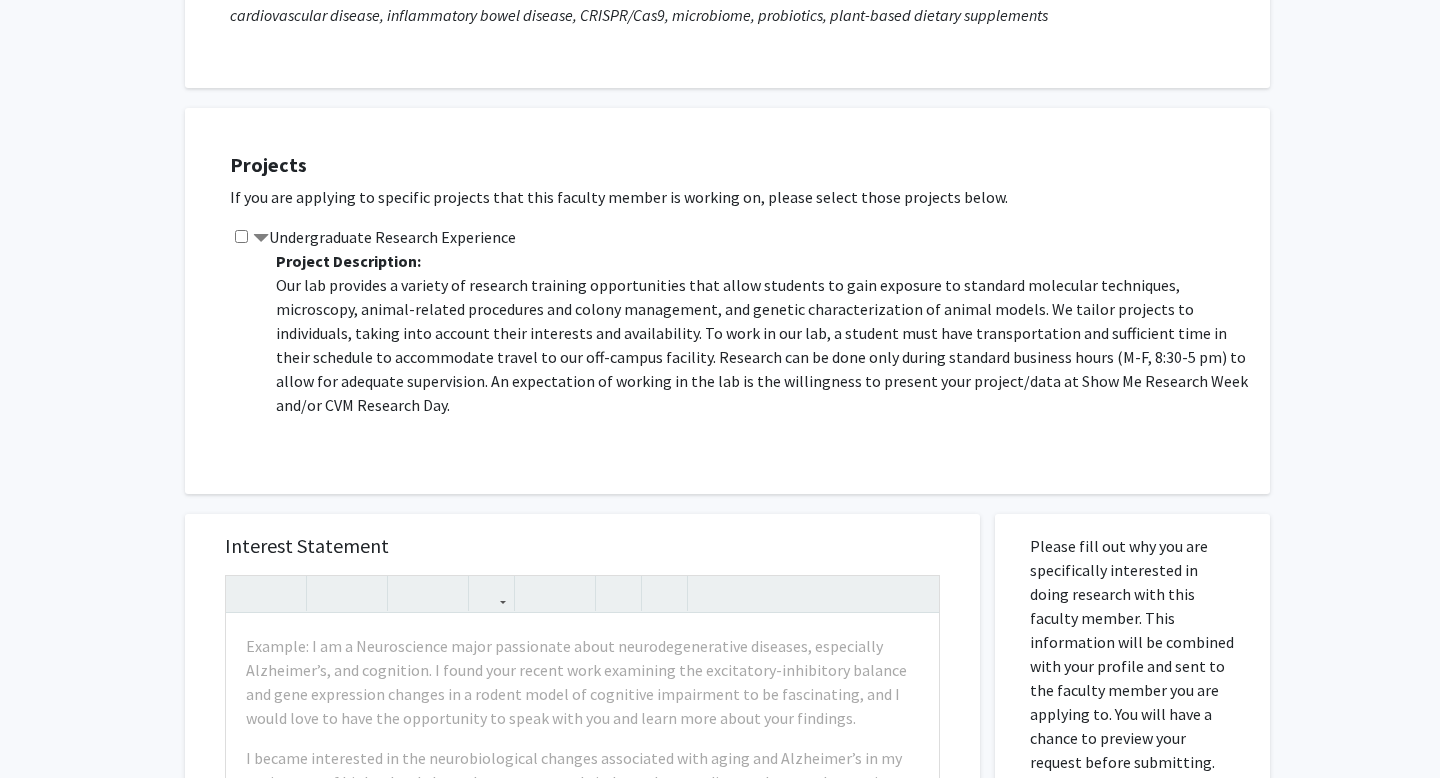 click 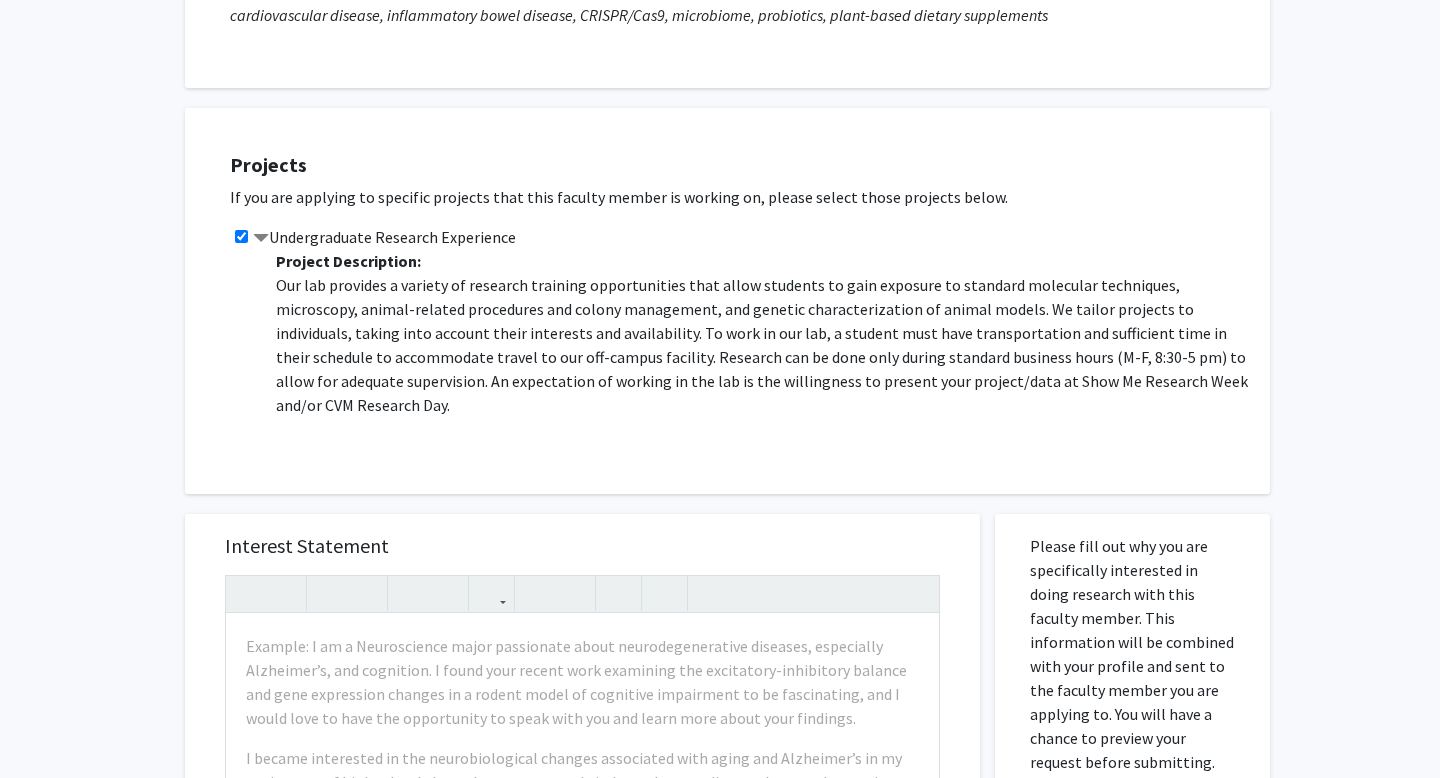 scroll, scrollTop: 120, scrollLeft: 0, axis: vertical 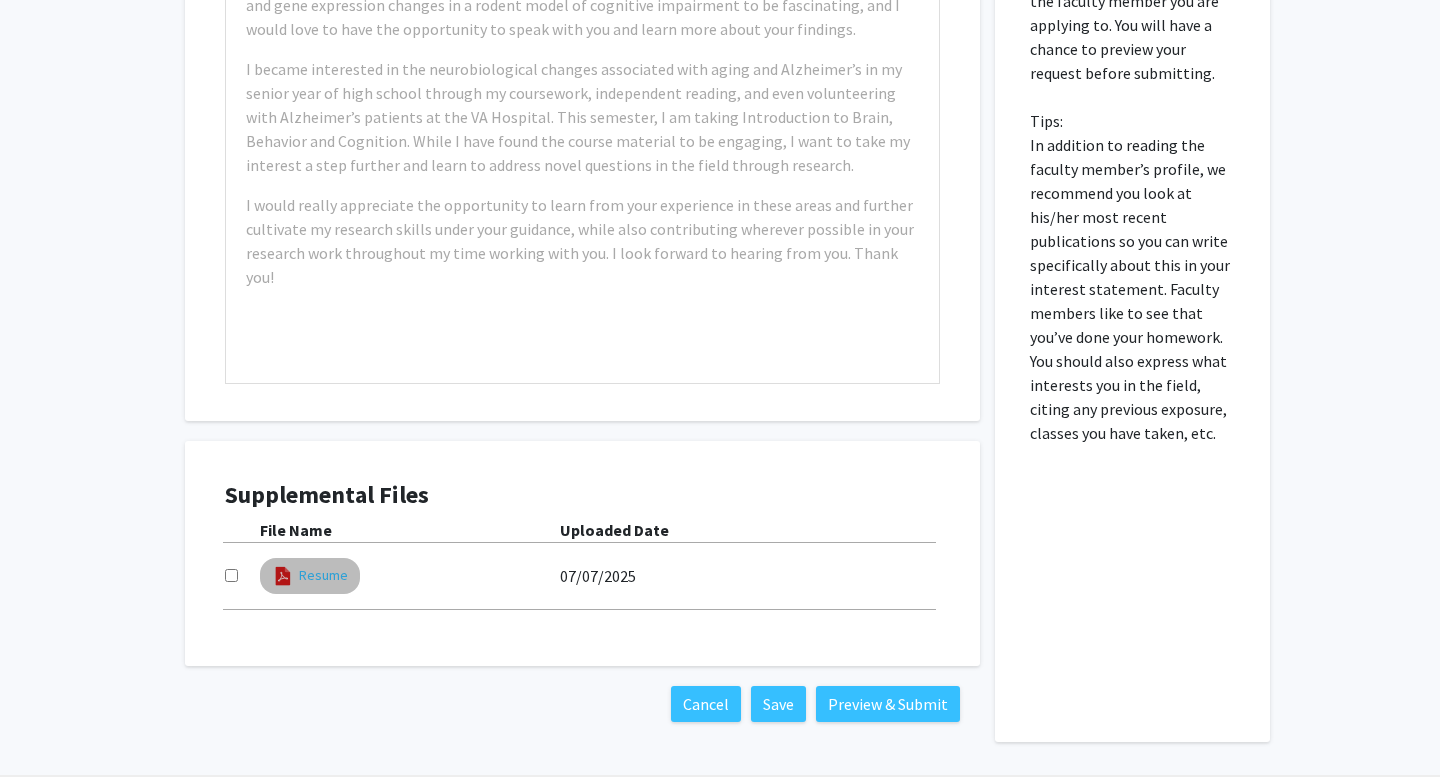 click on "Resume" at bounding box center (323, 575) 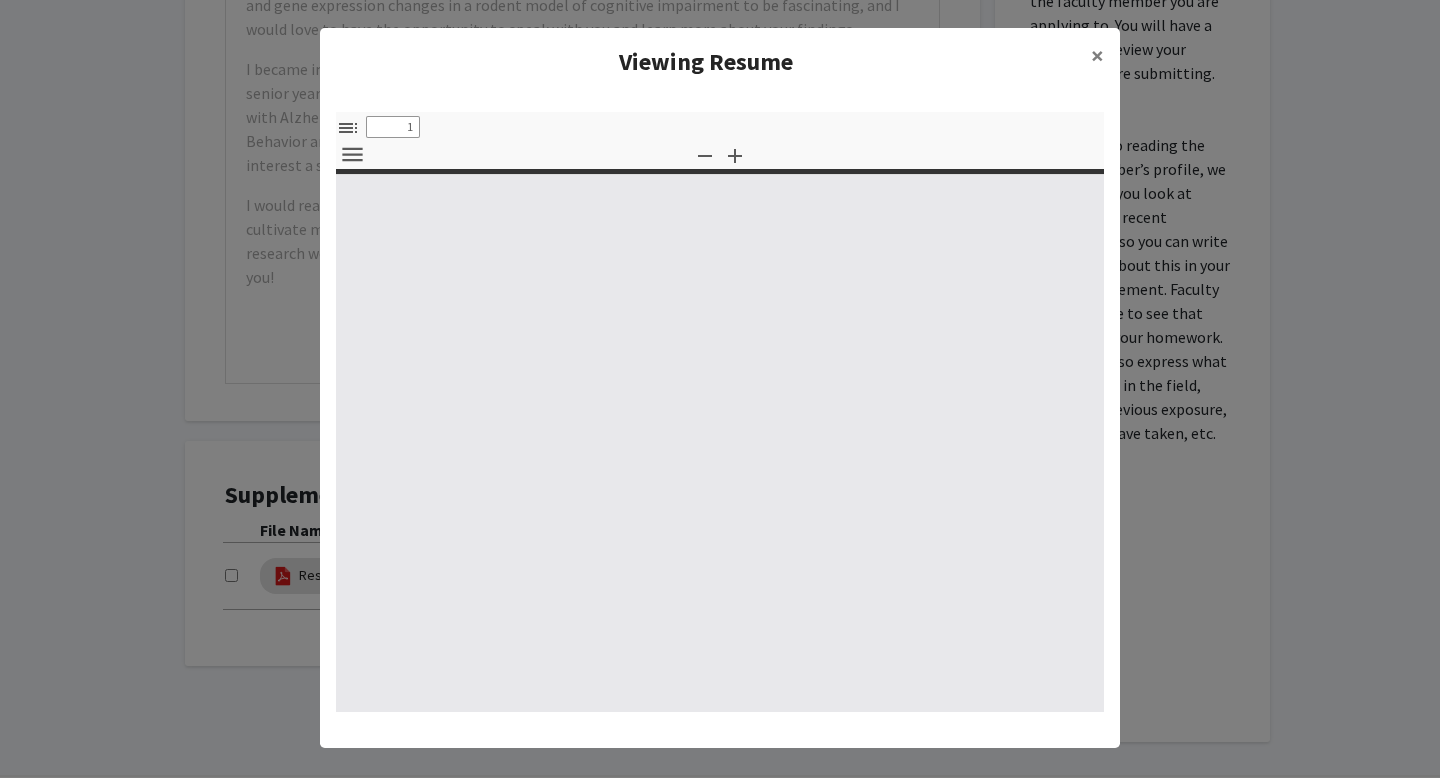 select on "custom" 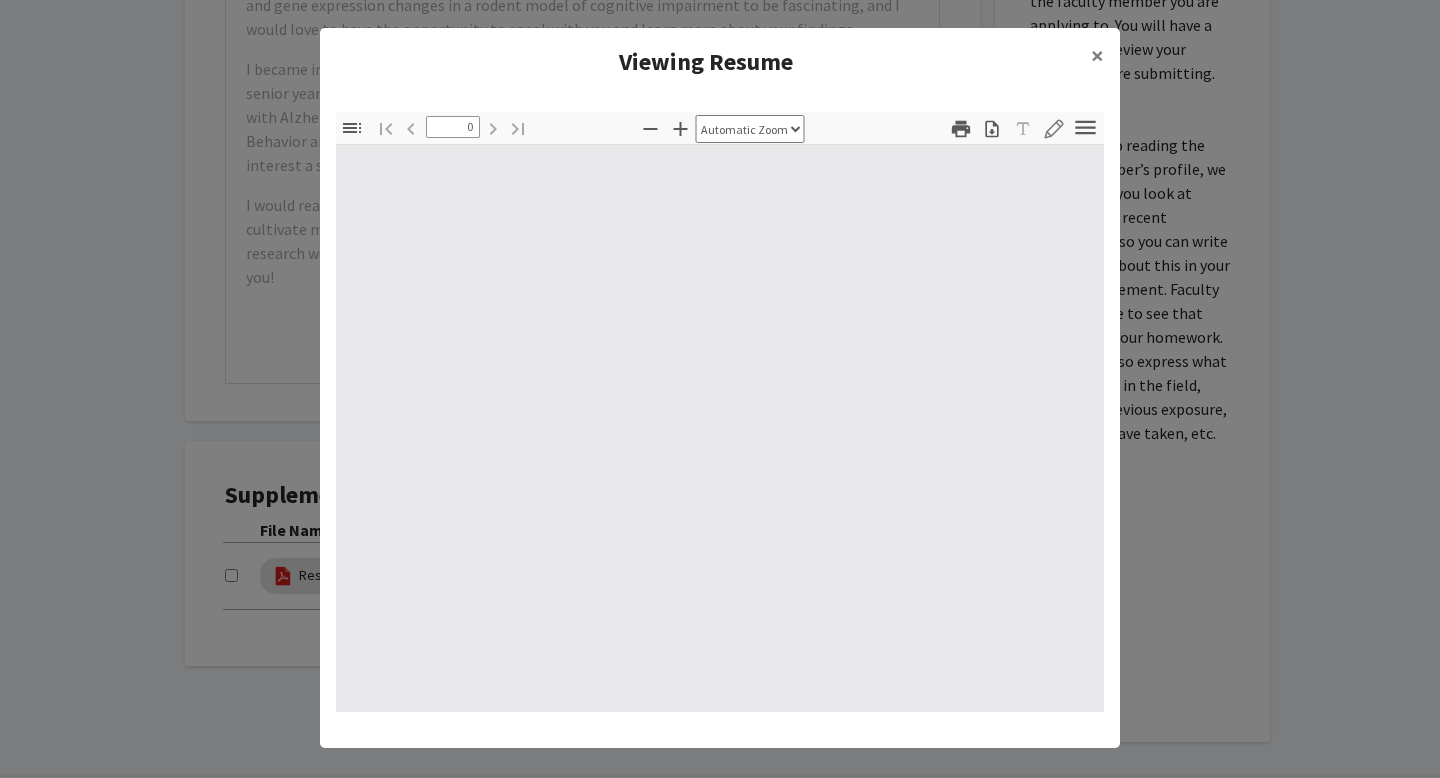 select on "custom" 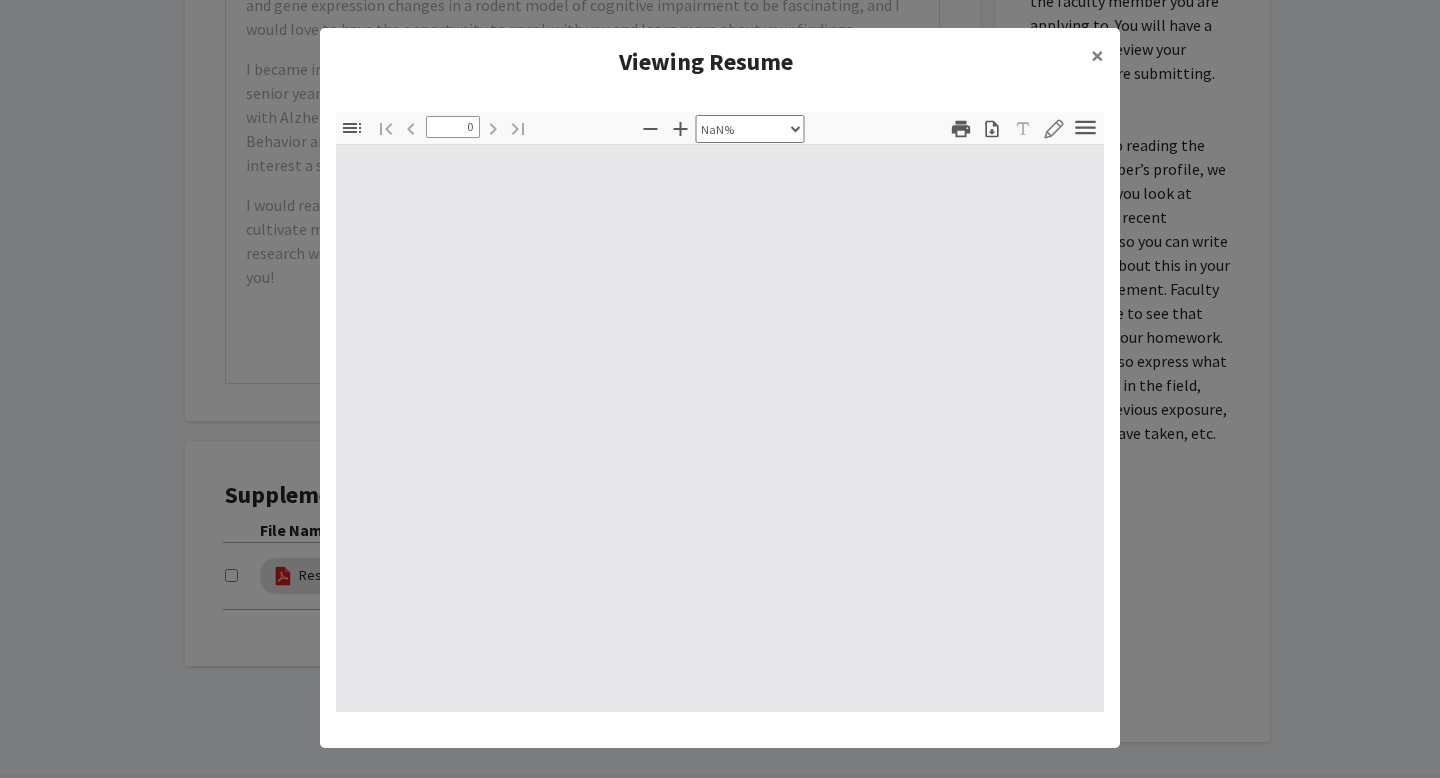 type on "1" 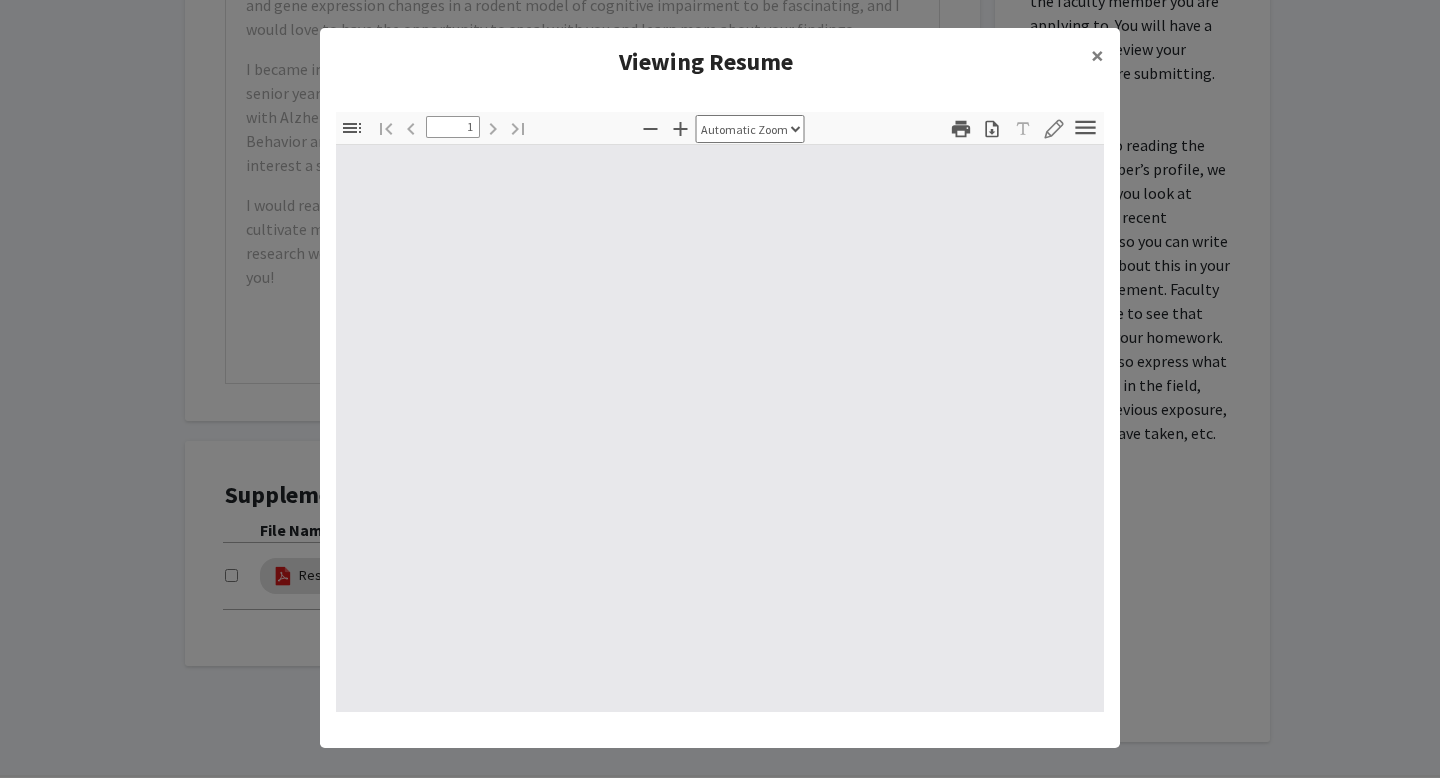 select on "auto" 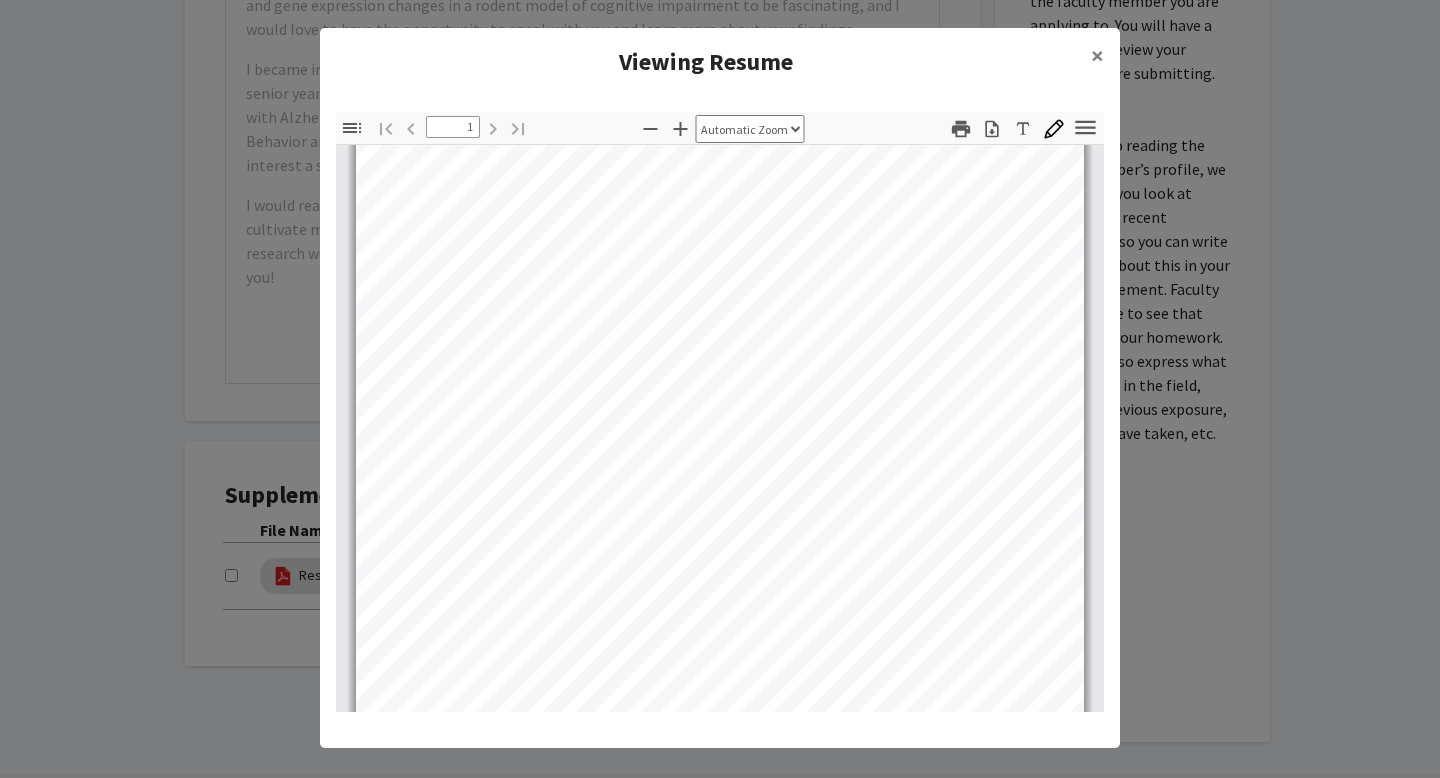 scroll, scrollTop: 394, scrollLeft: 0, axis: vertical 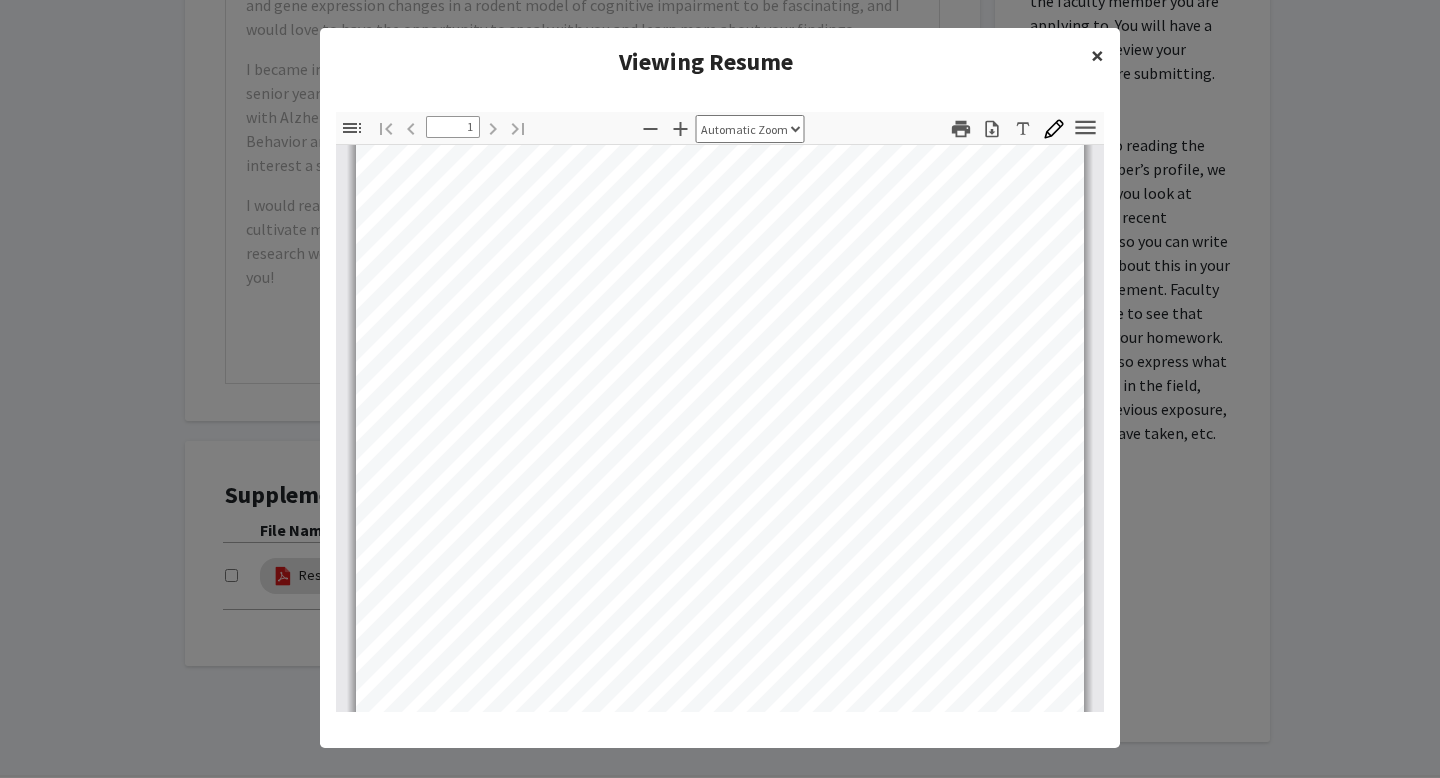 click on "×" 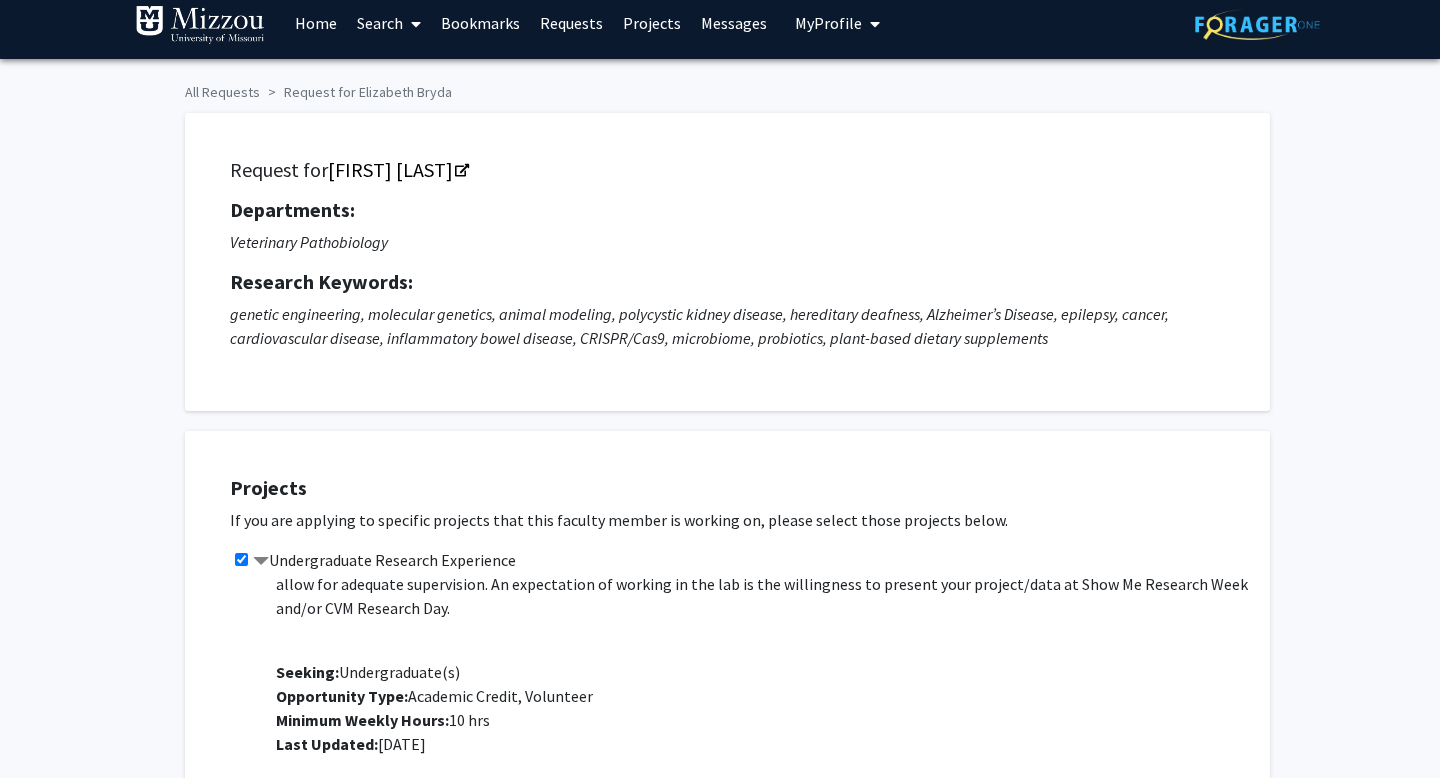 scroll, scrollTop: 0, scrollLeft: 0, axis: both 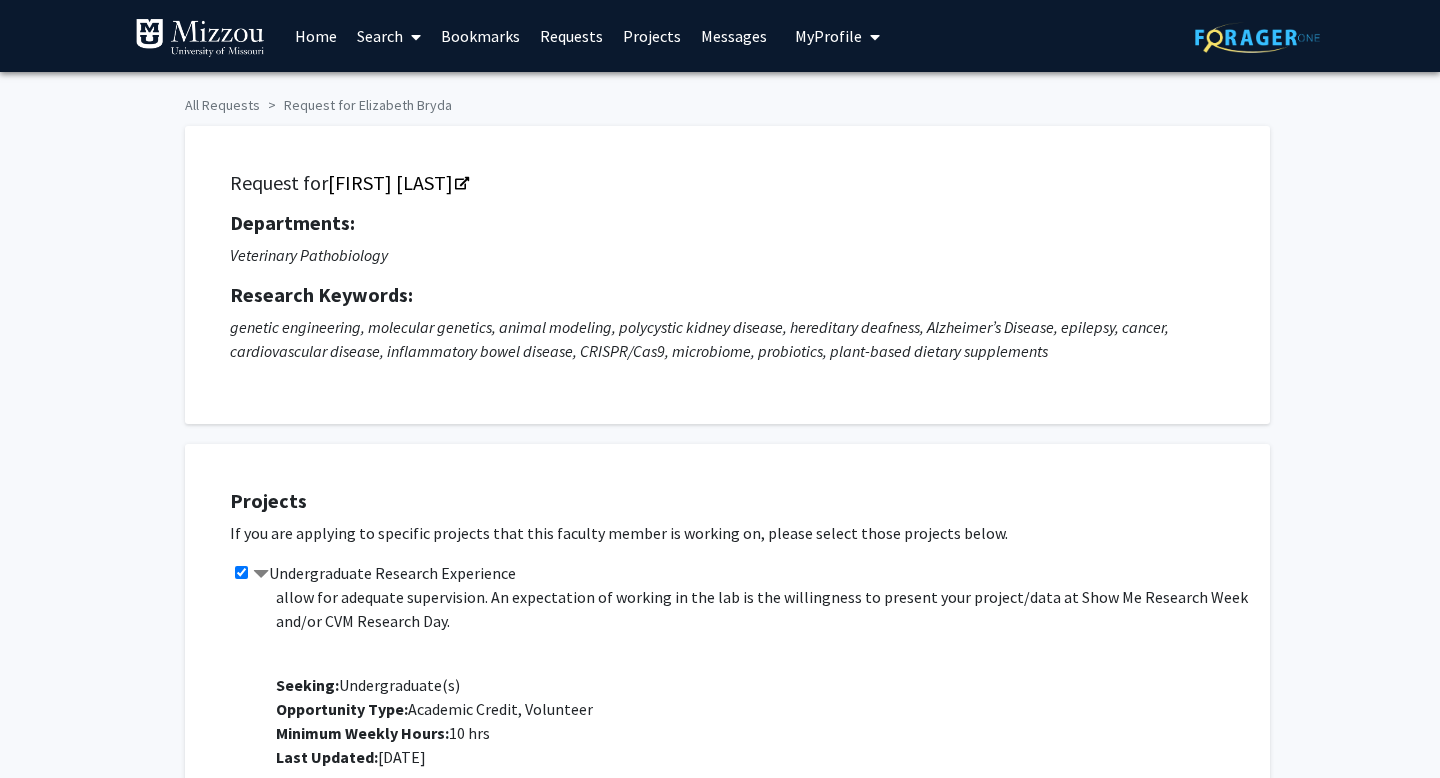 click on "My   Profile" at bounding box center [828, 36] 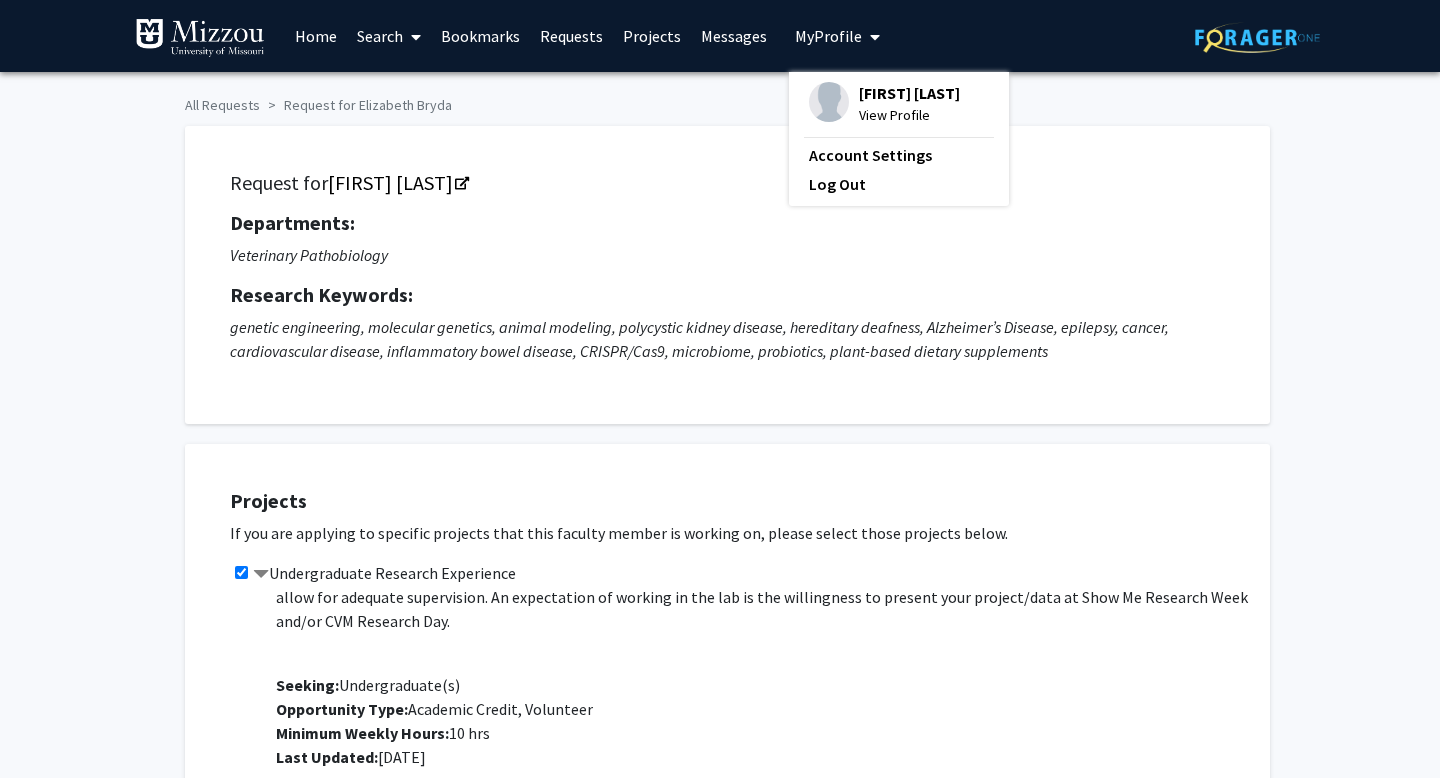 click on "View Profile" at bounding box center [909, 115] 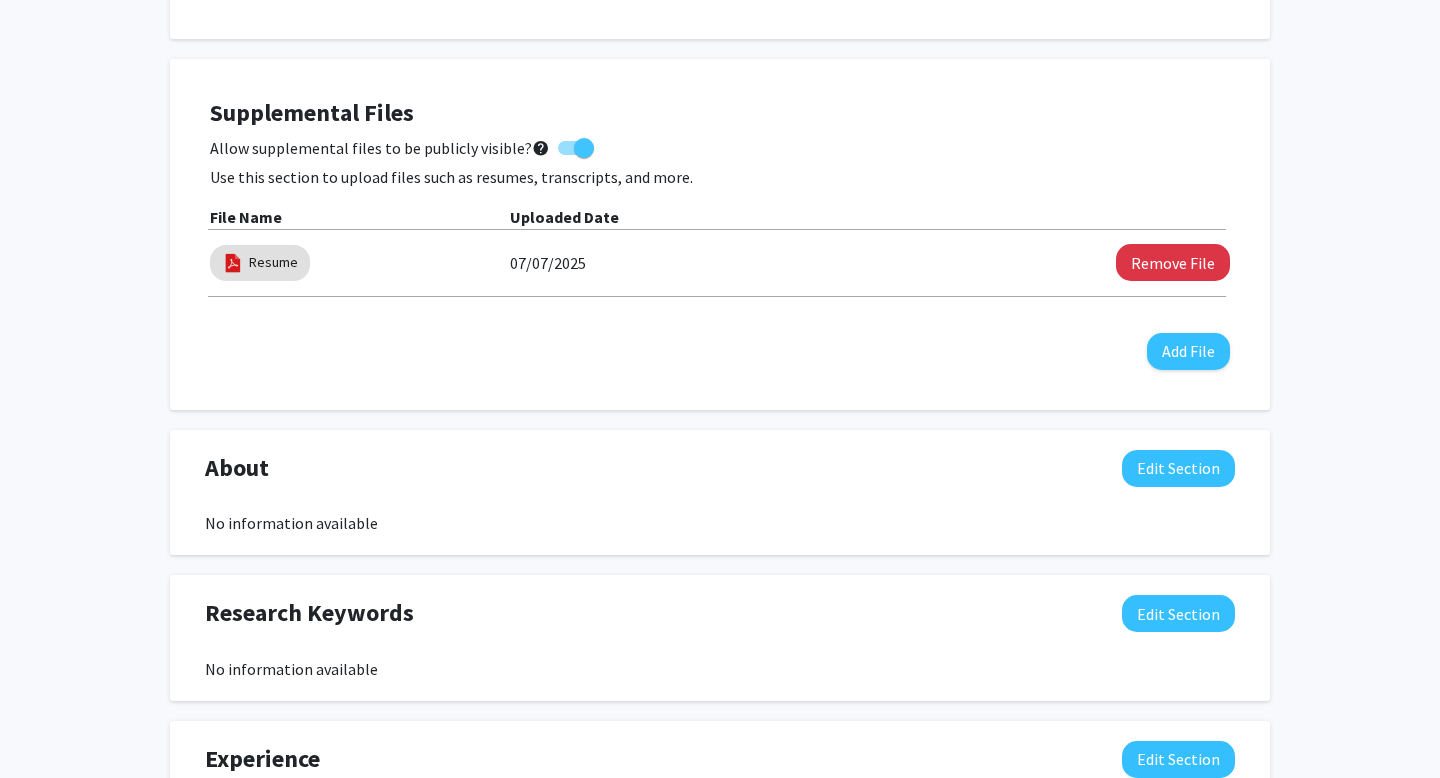 scroll, scrollTop: 551, scrollLeft: 0, axis: vertical 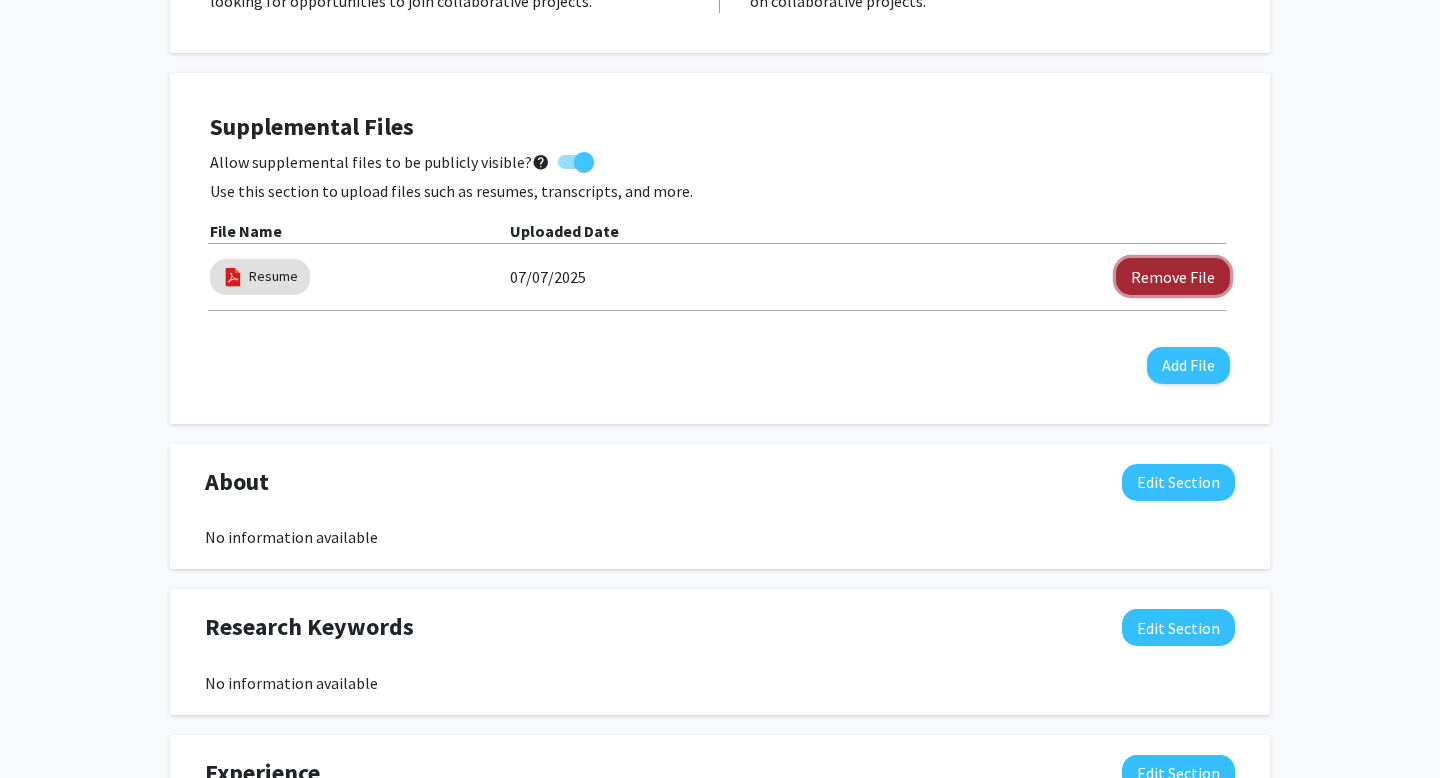 click on "Remove File" 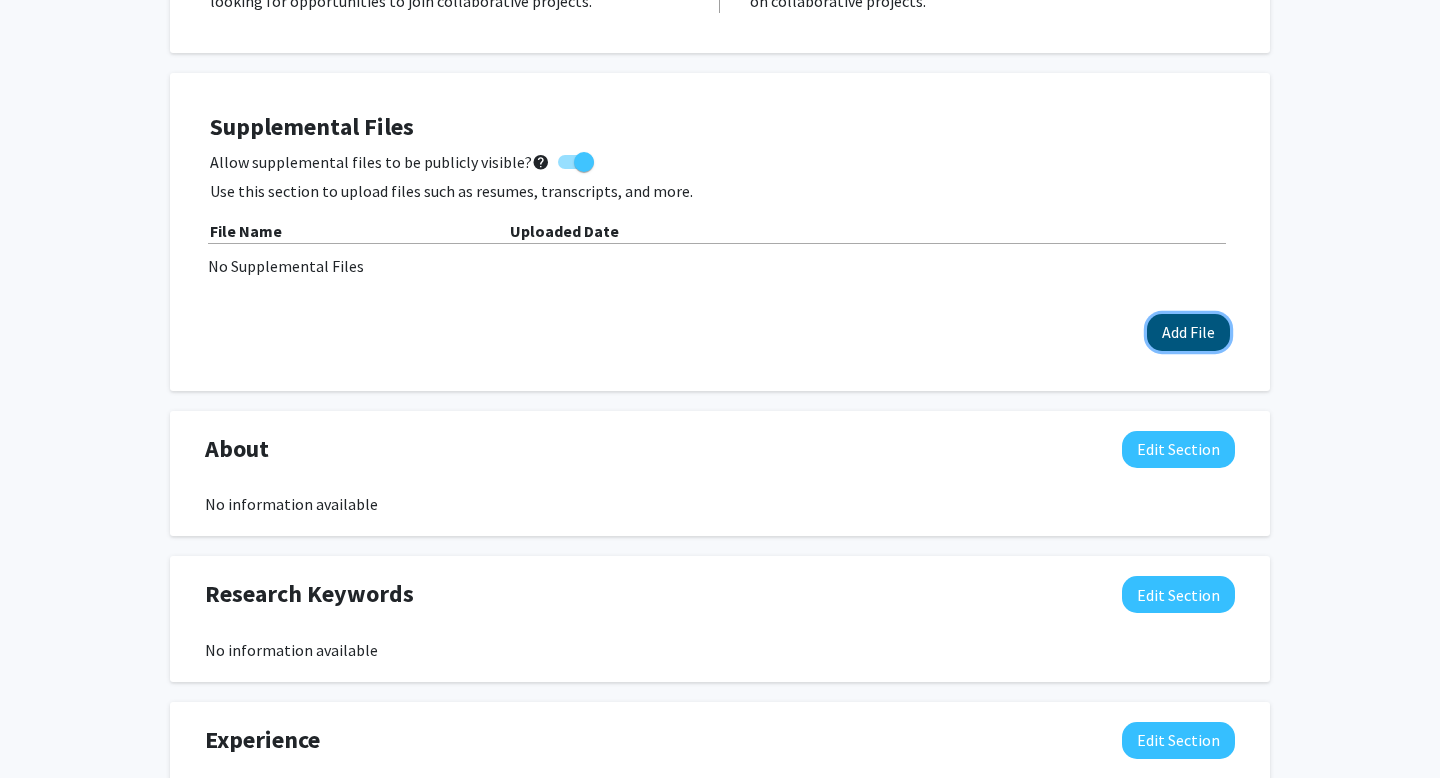 click on "Add File" 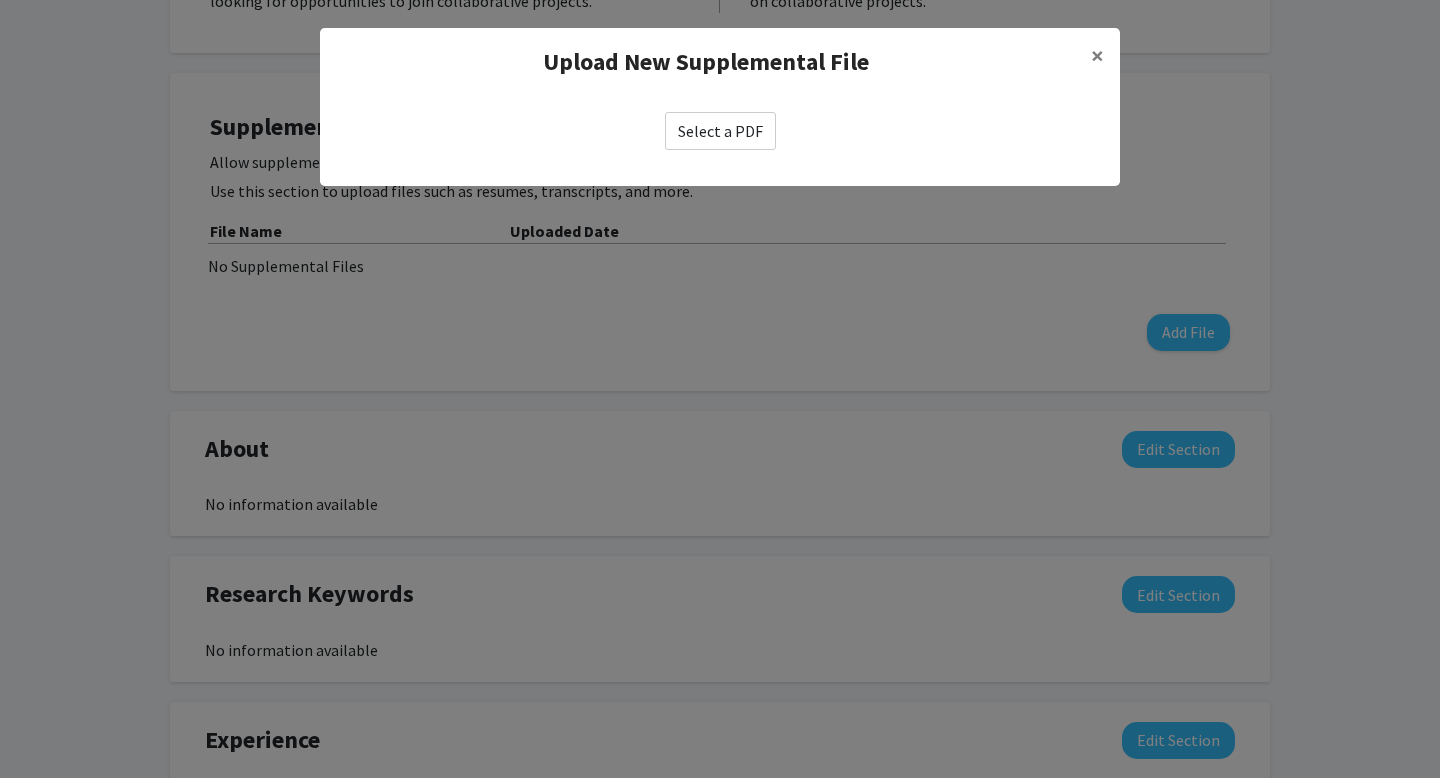 click on "Select a PDF" 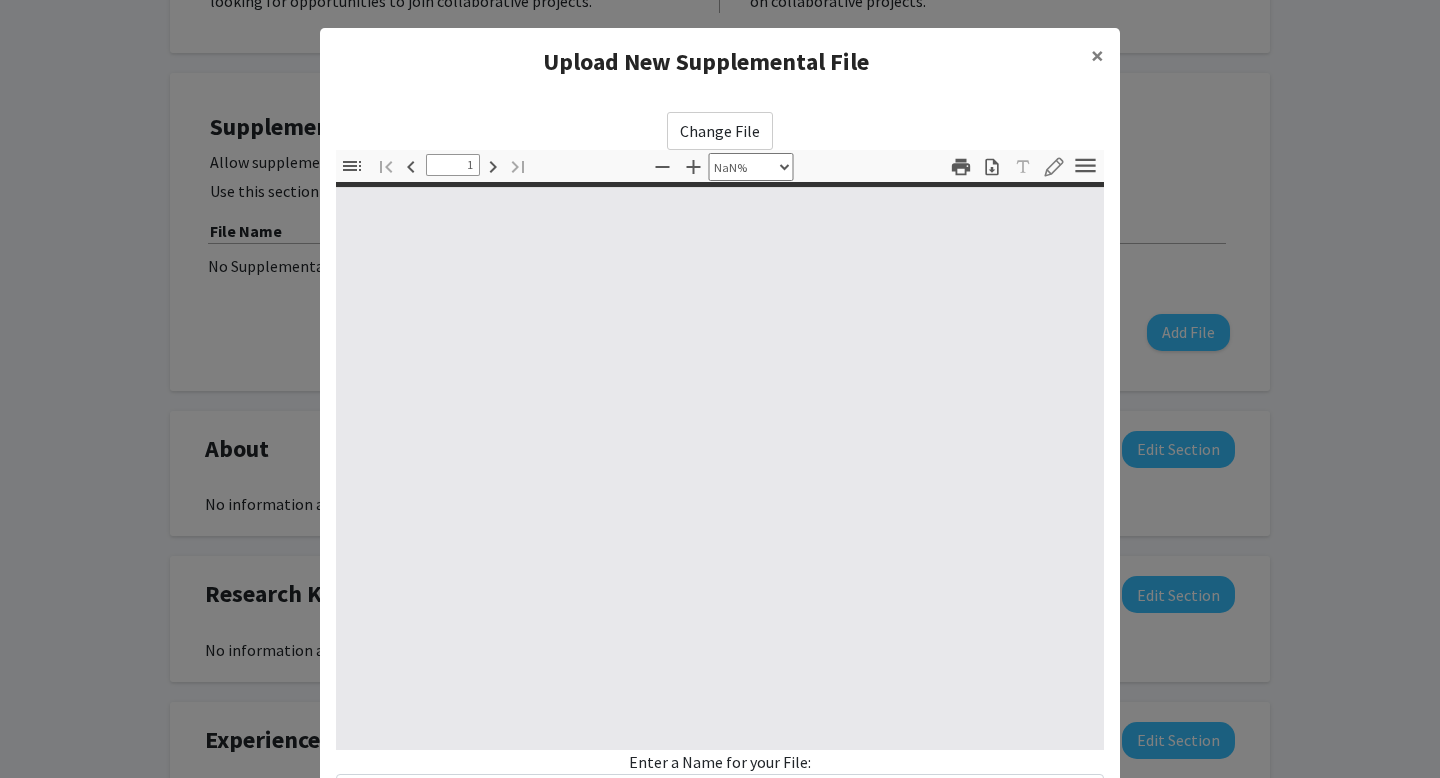 type on "0" 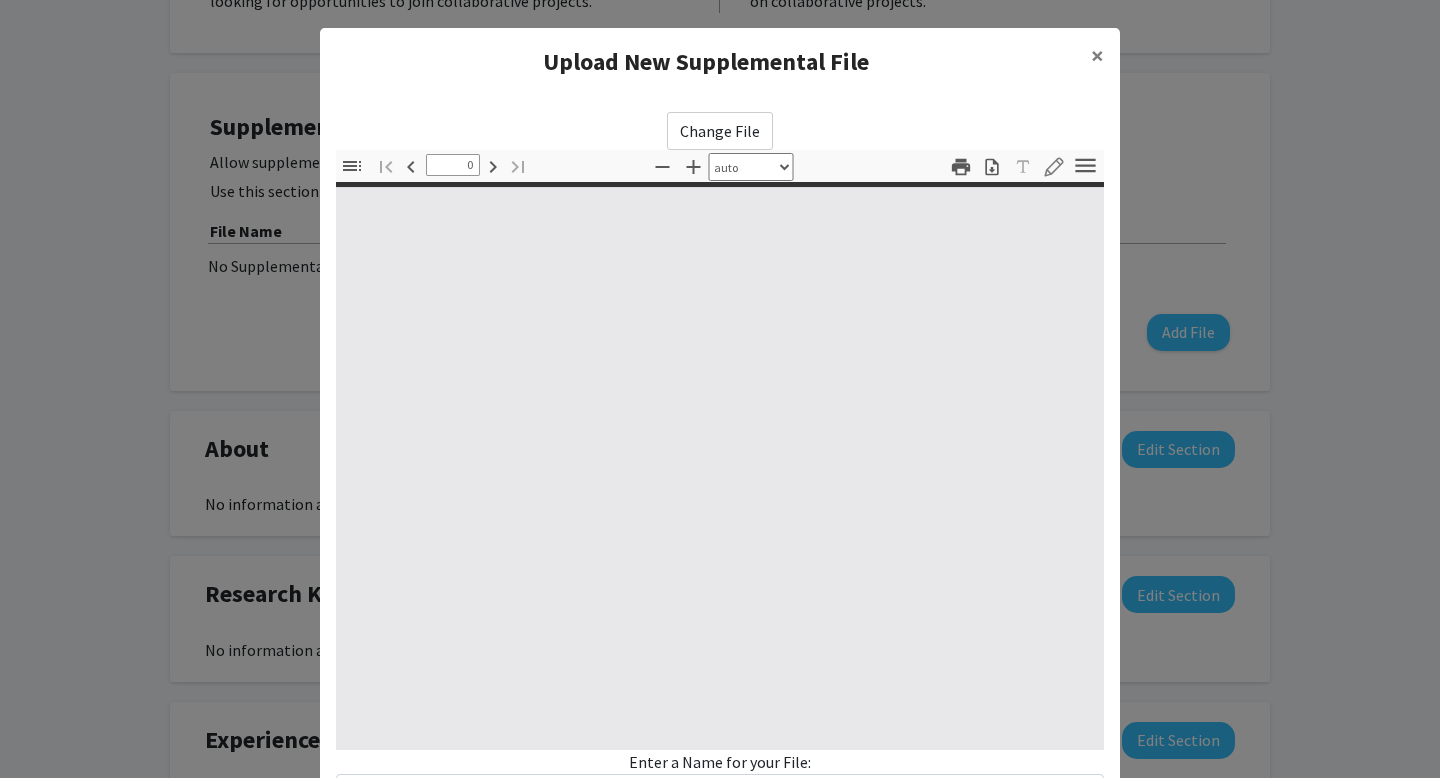 select on "custom" 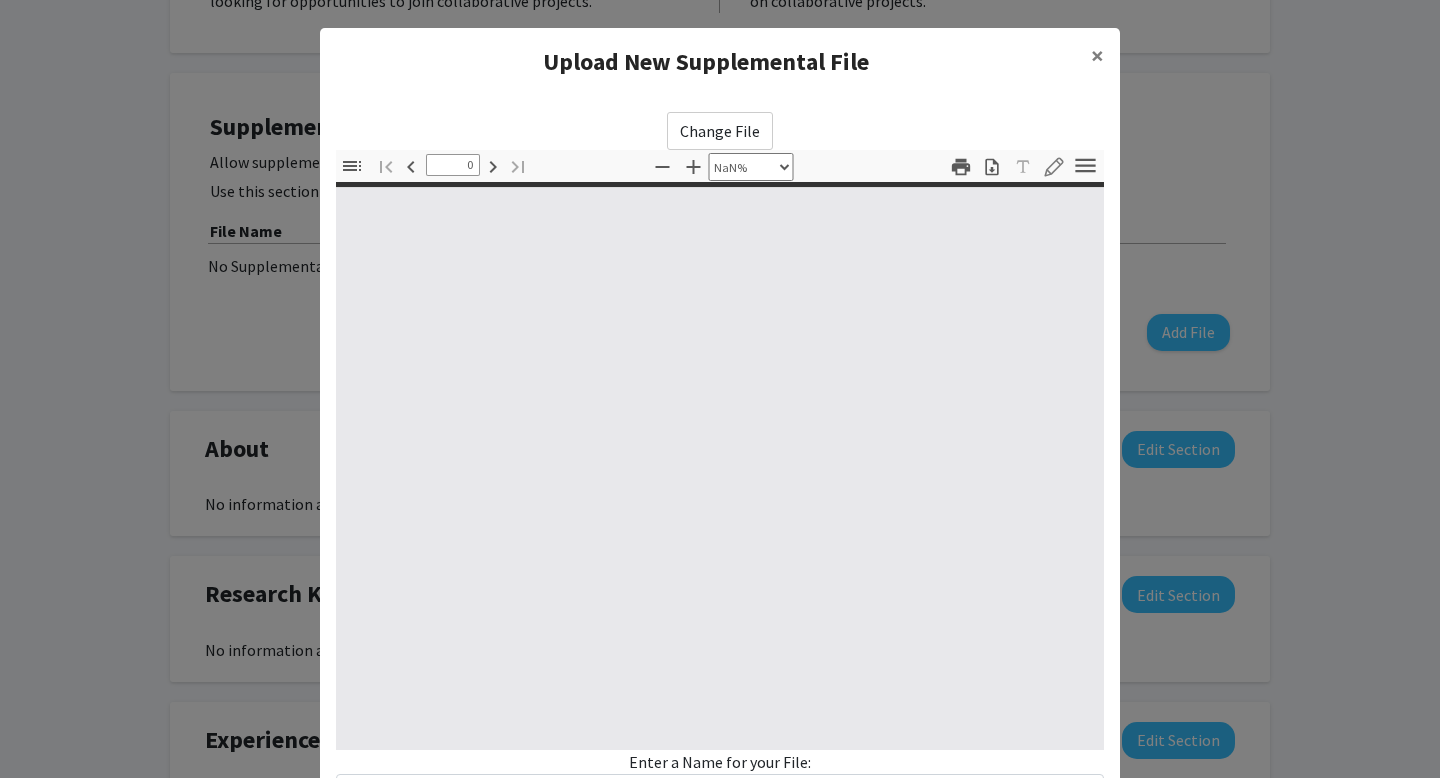 type on "1" 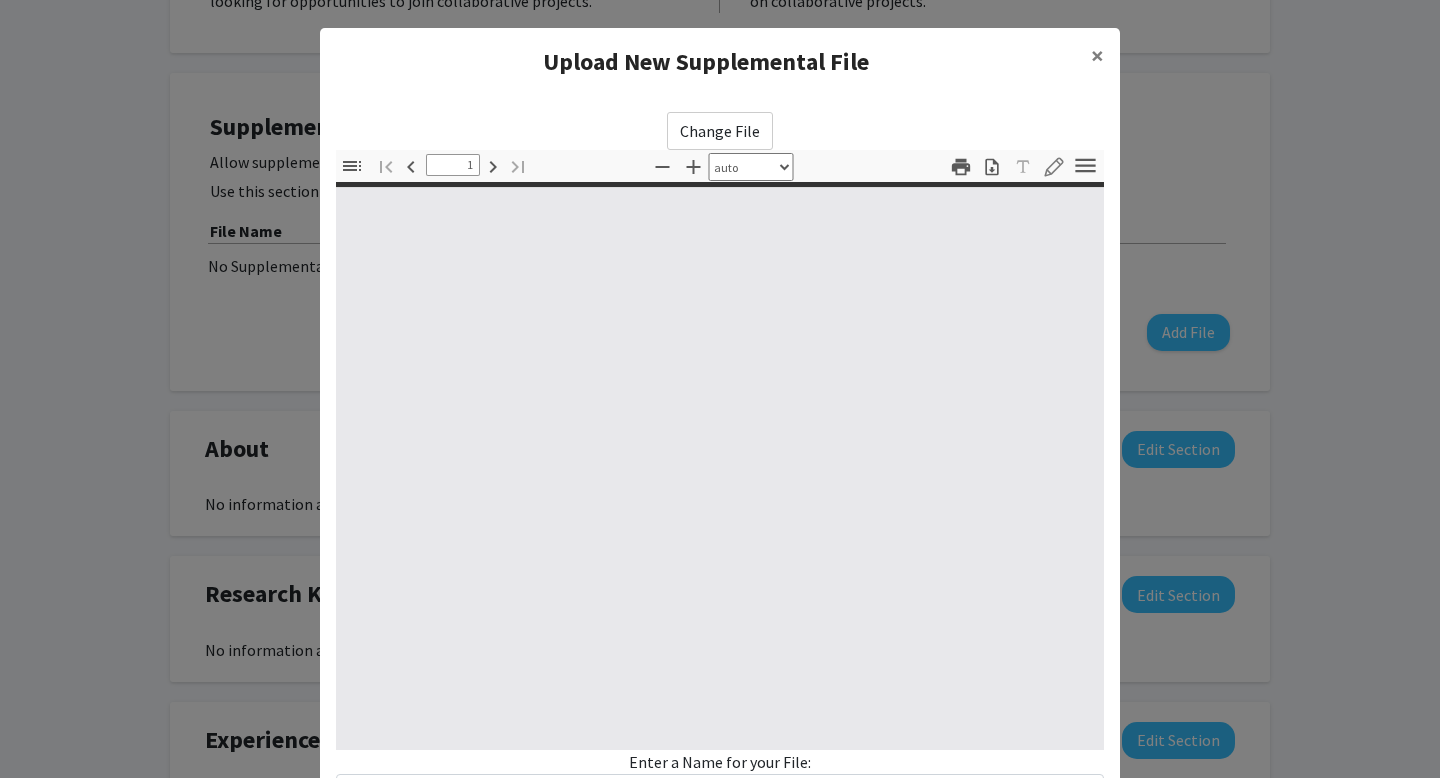 select on "auto" 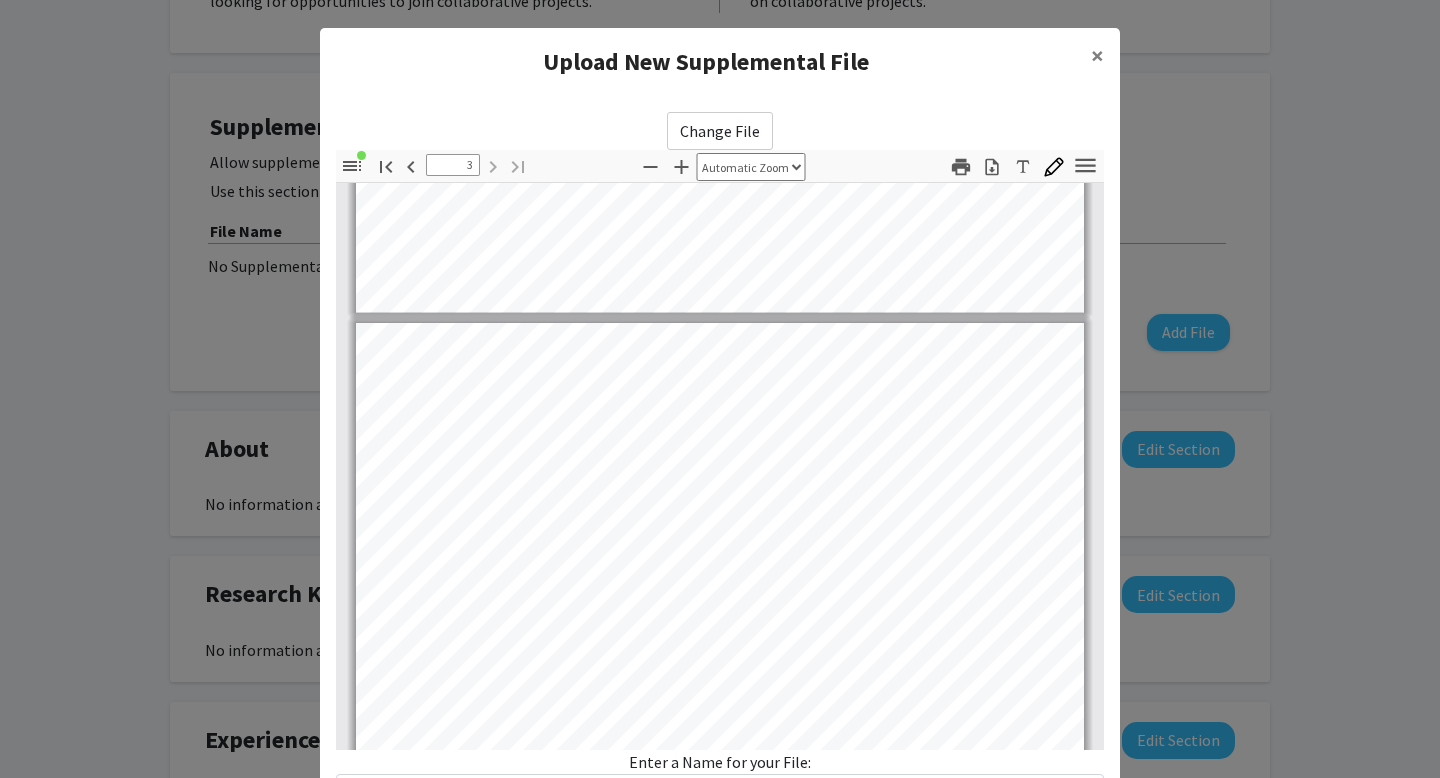 scroll, scrollTop: 1764, scrollLeft: 0, axis: vertical 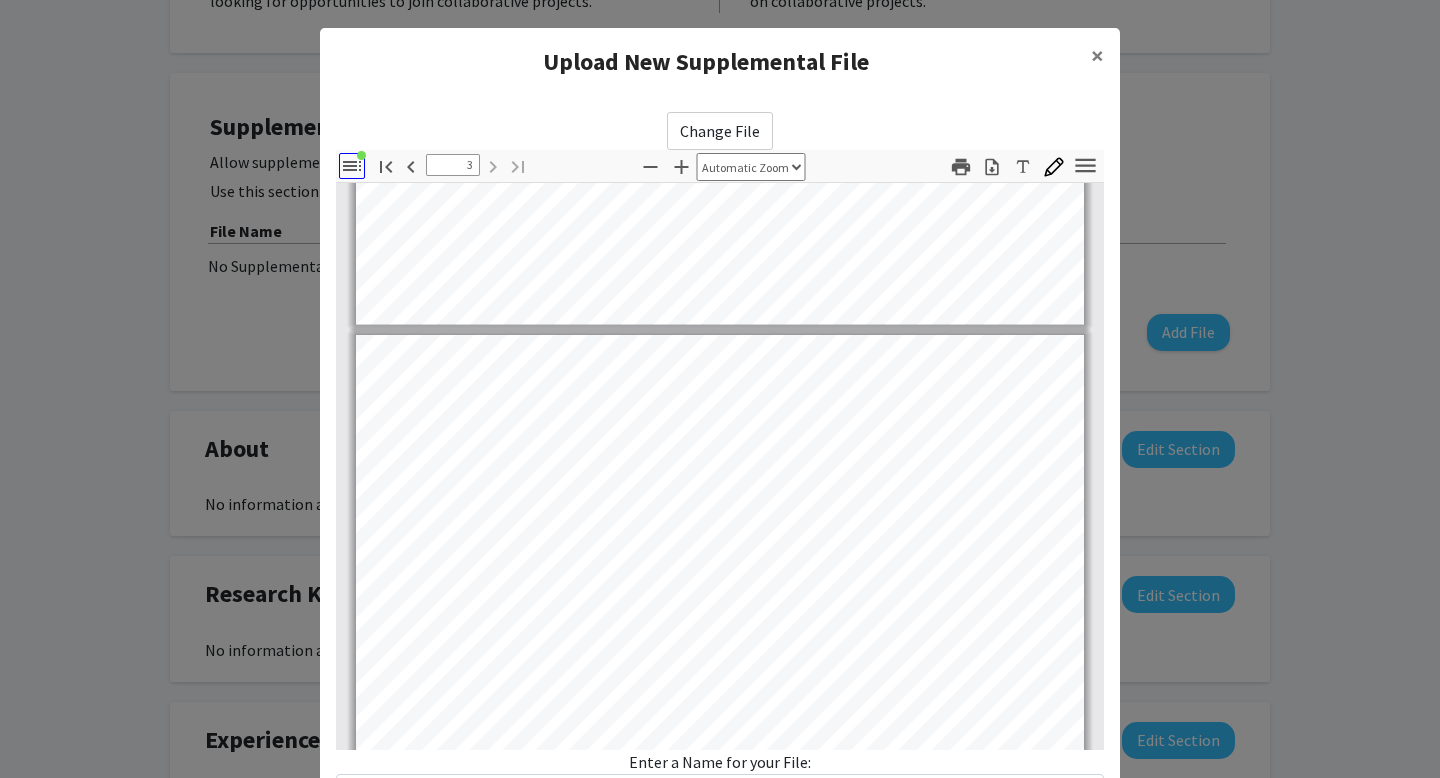 click 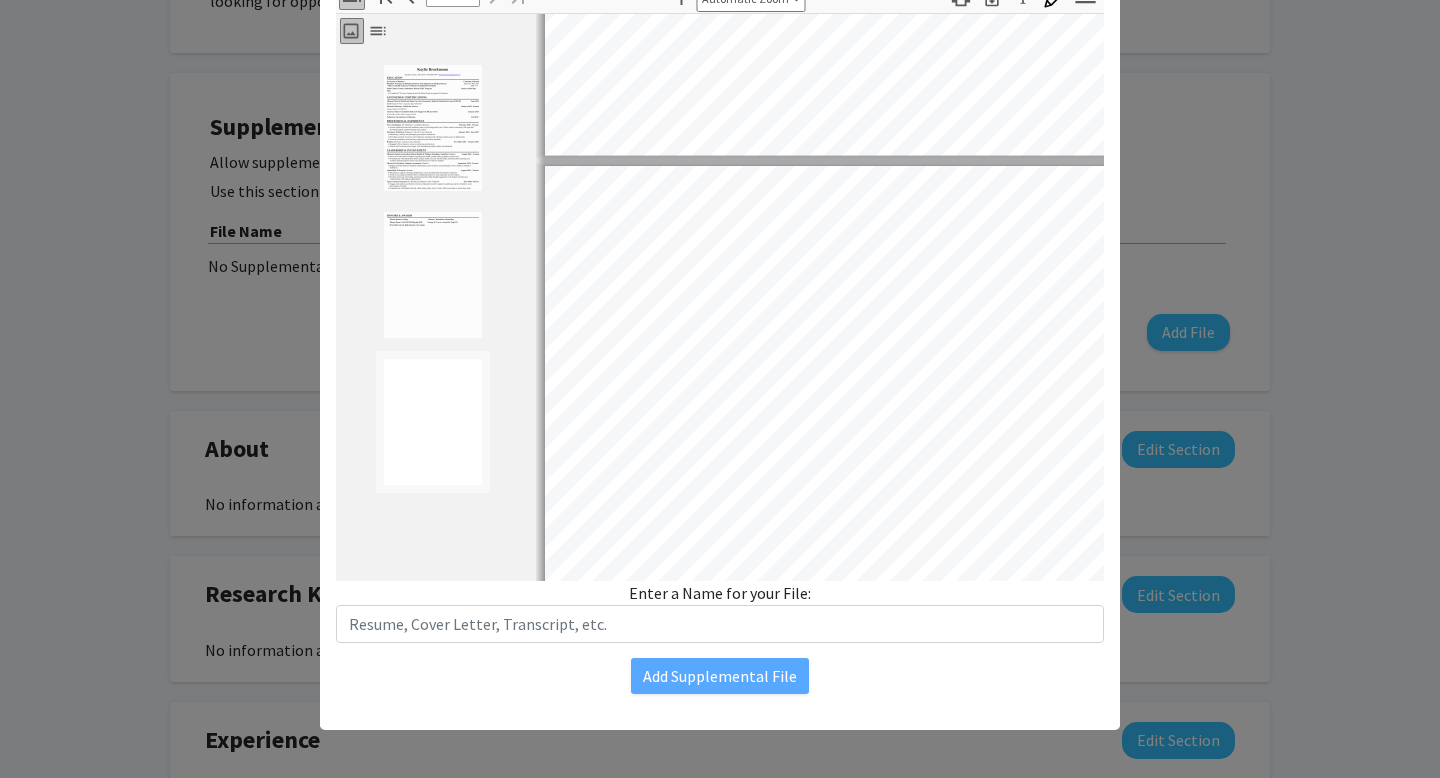 scroll, scrollTop: 1285, scrollLeft: 0, axis: vertical 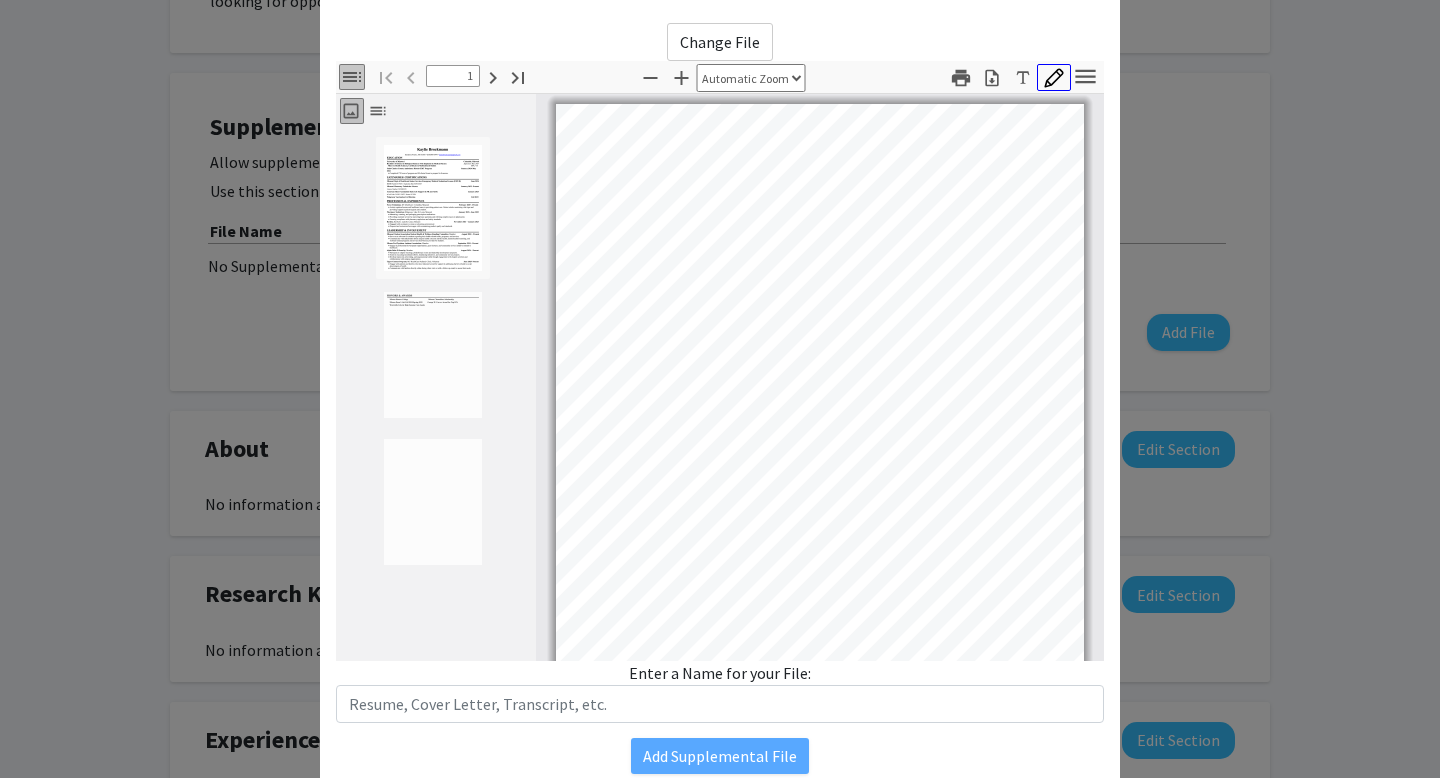 click 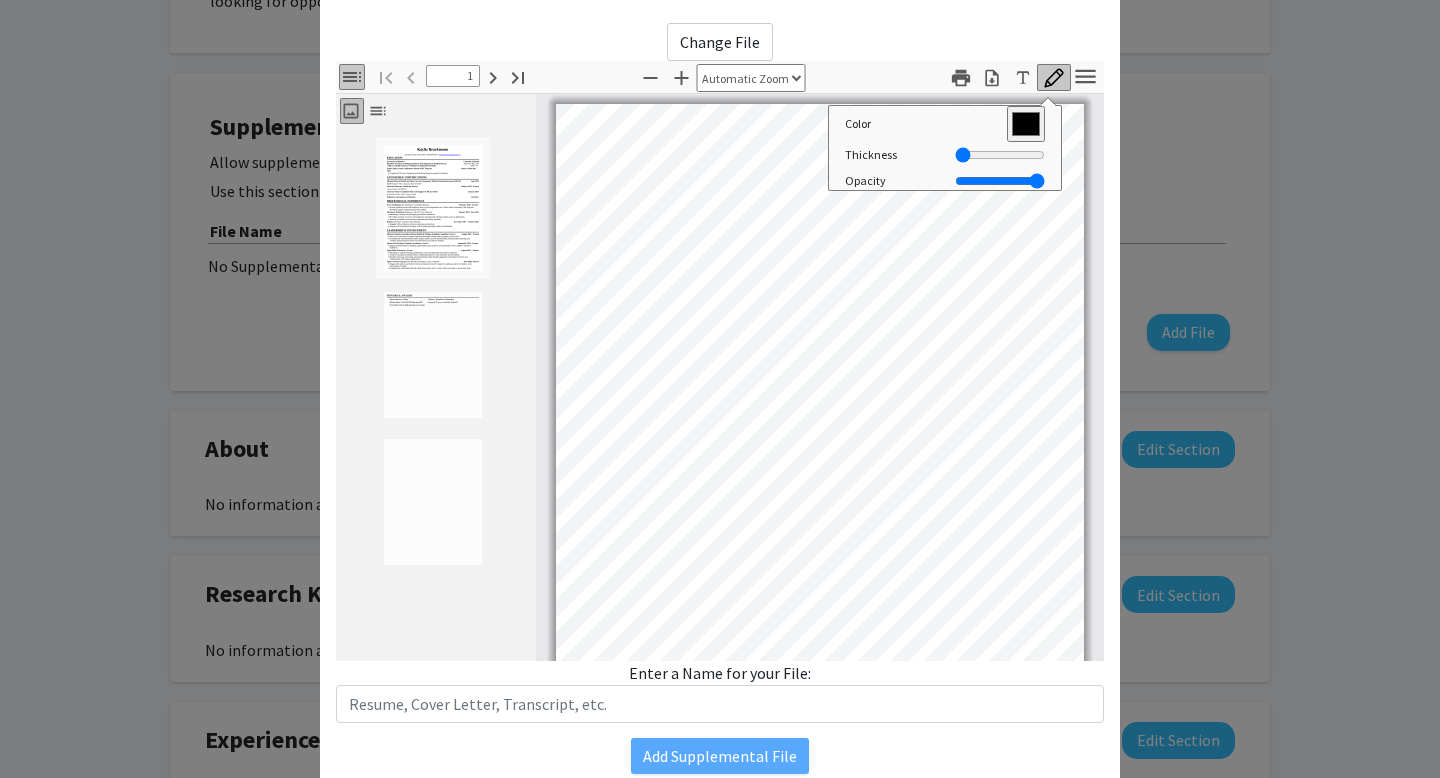 click at bounding box center [433, 502] 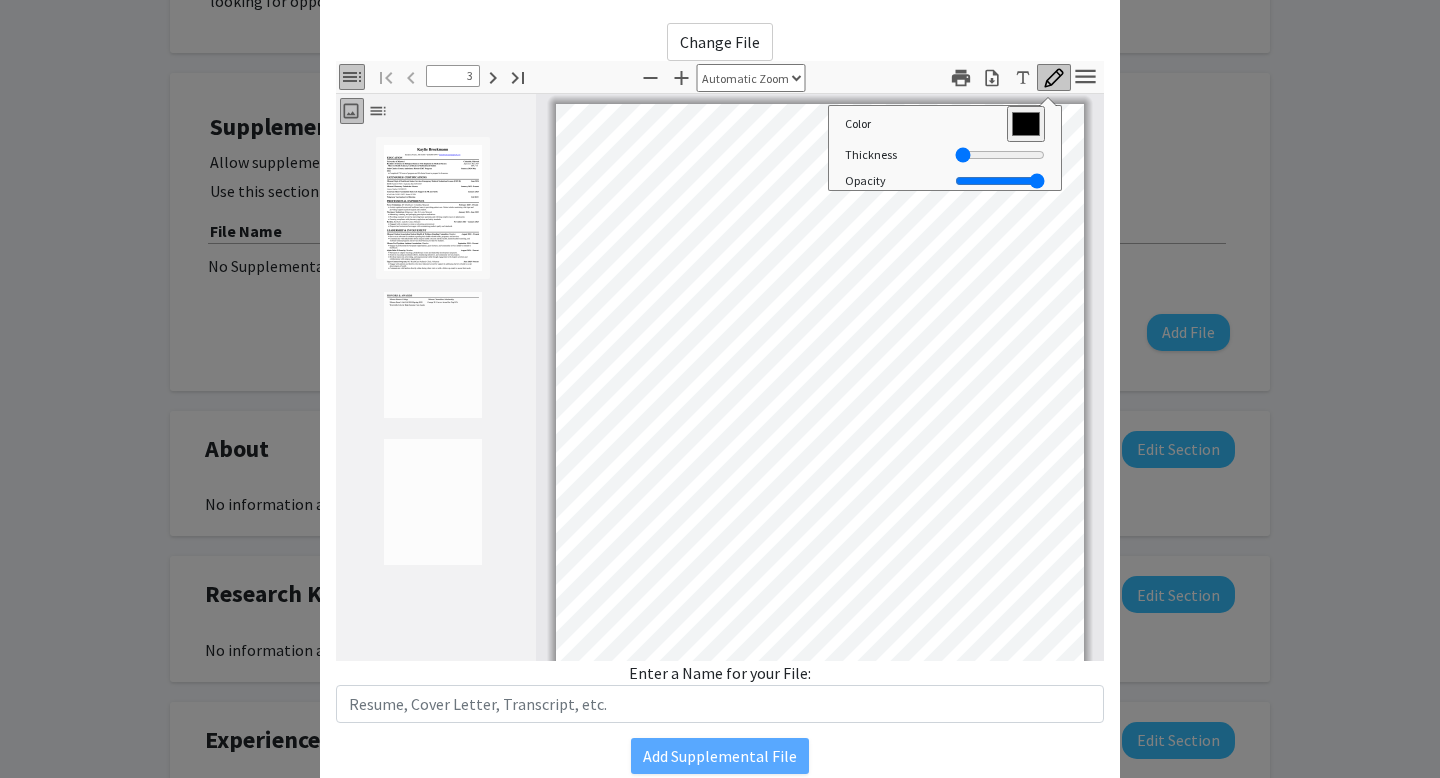 scroll, scrollTop: 169, scrollLeft: 0, axis: vertical 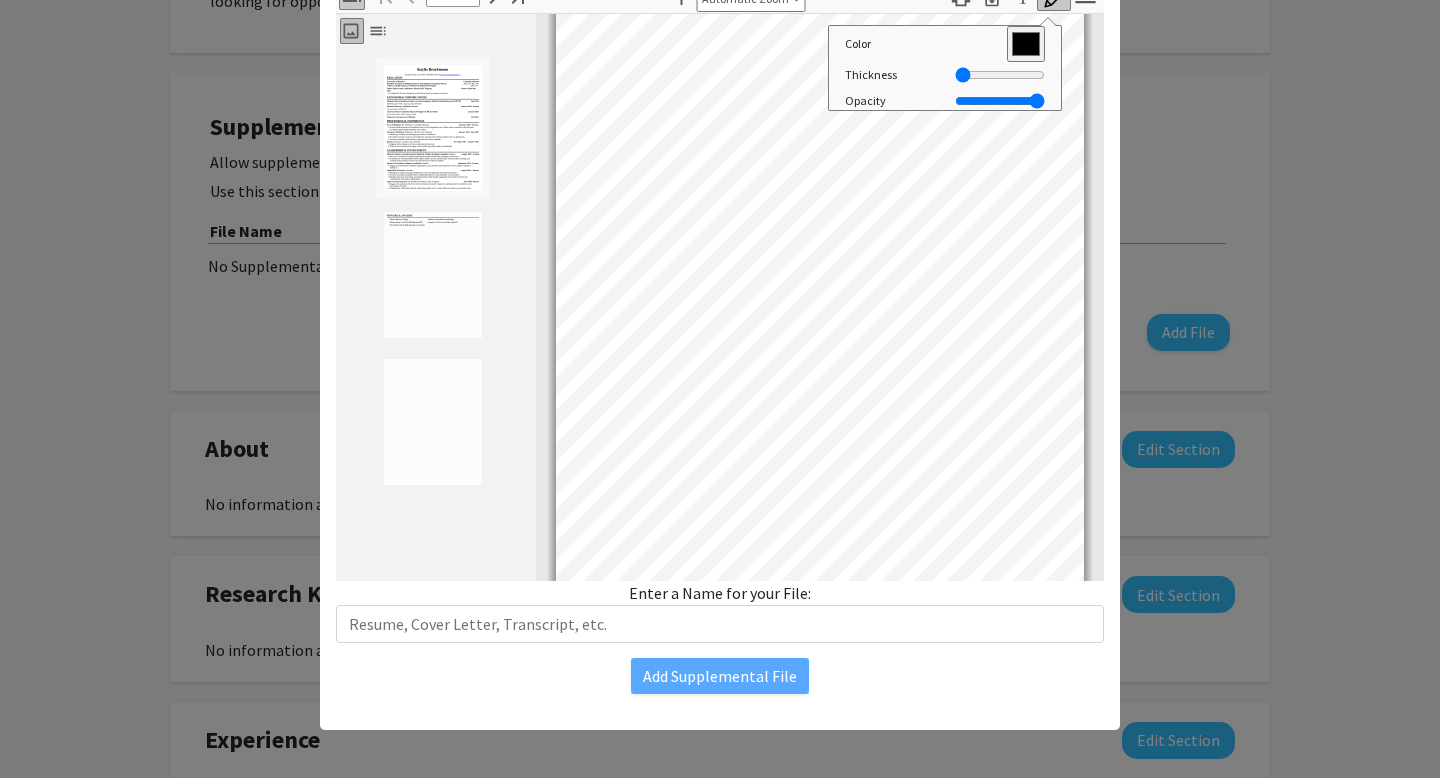 click at bounding box center (436, 314) 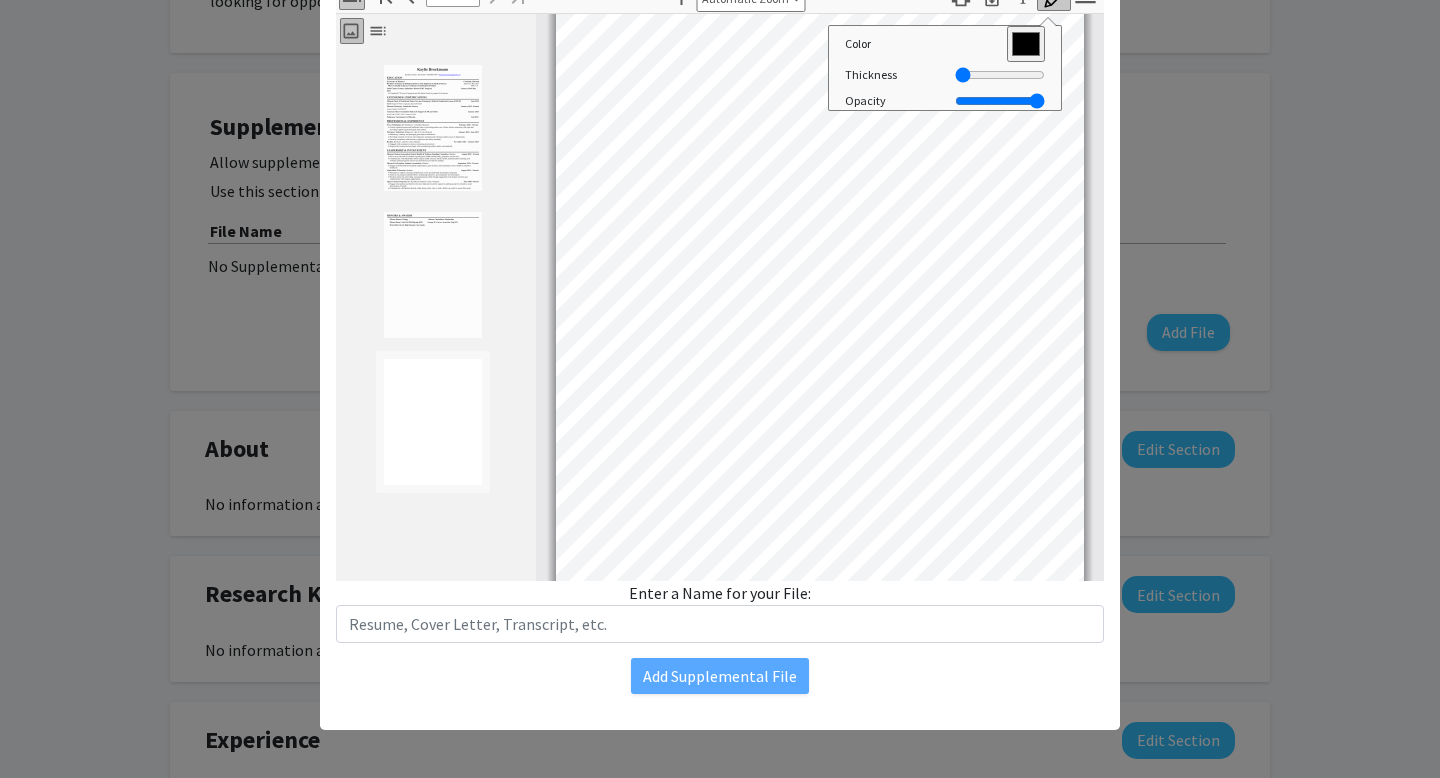 click at bounding box center [433, 422] 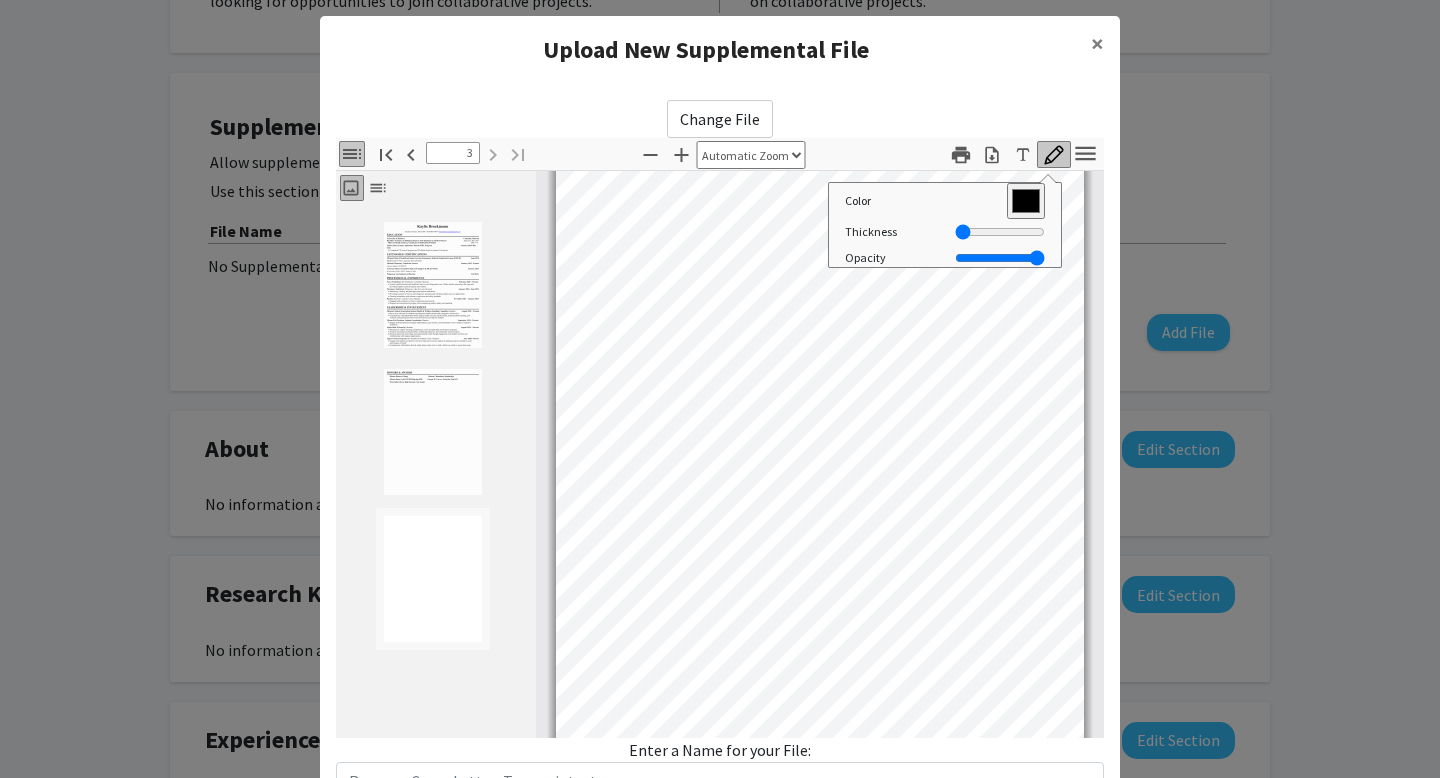 scroll, scrollTop: 0, scrollLeft: 0, axis: both 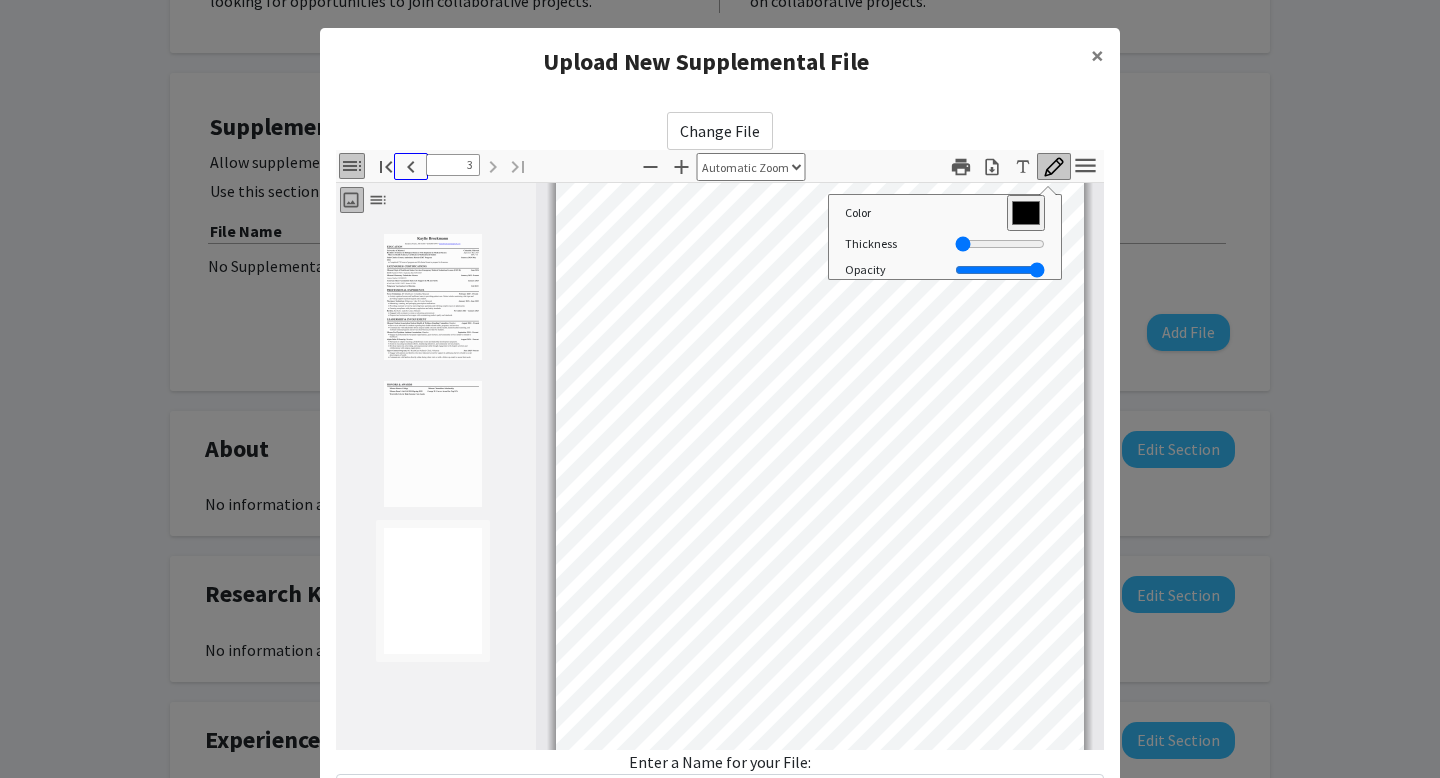 click 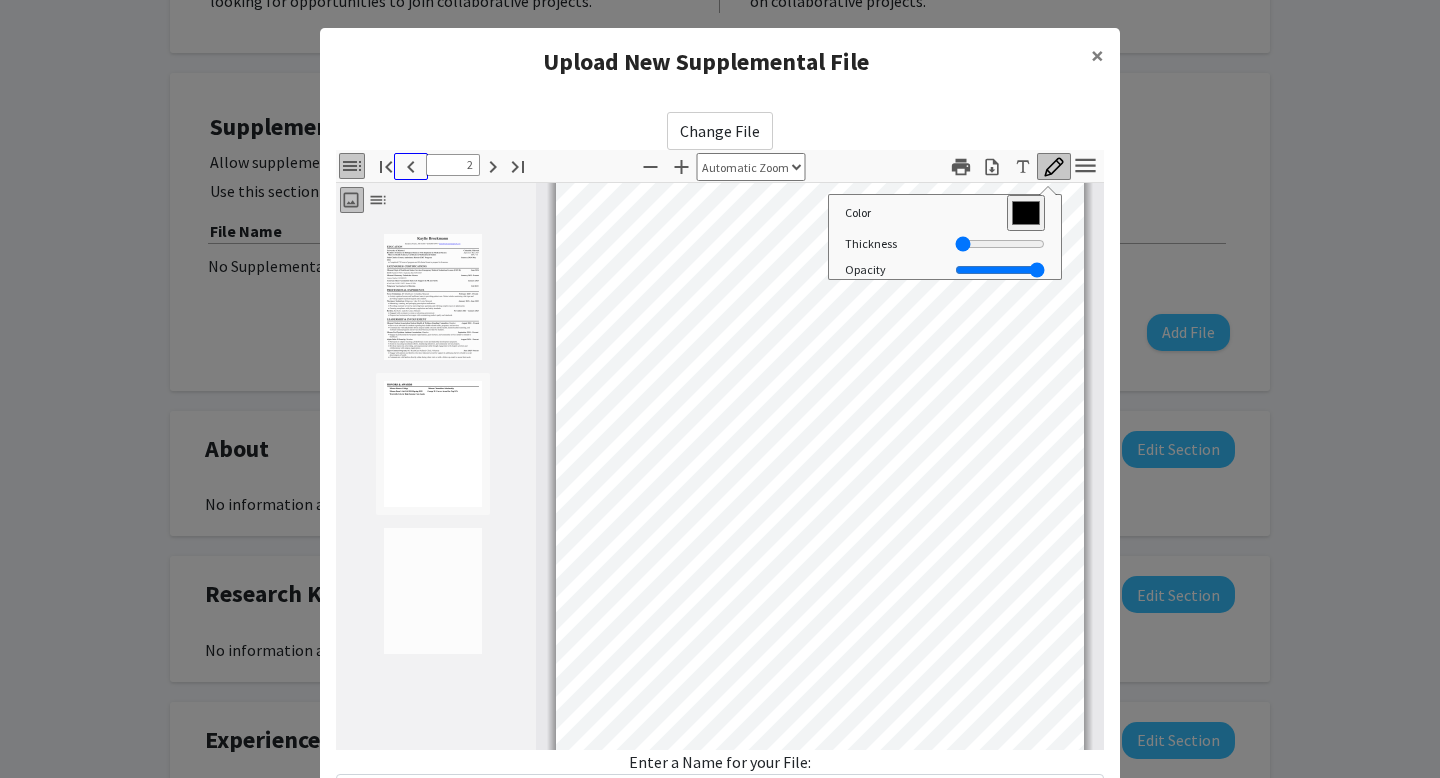 scroll, scrollTop: 704, scrollLeft: 0, axis: vertical 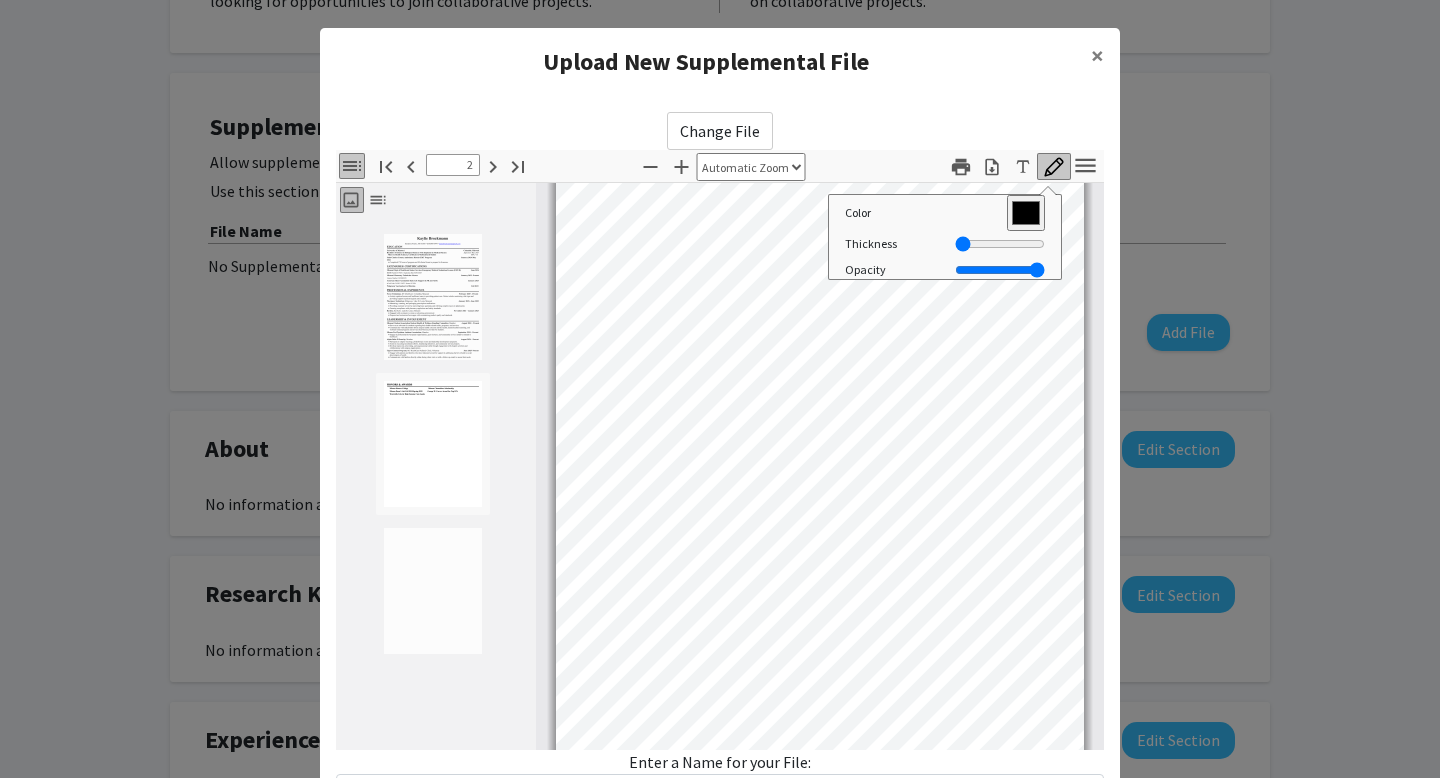 click on "2" at bounding box center (453, 165) 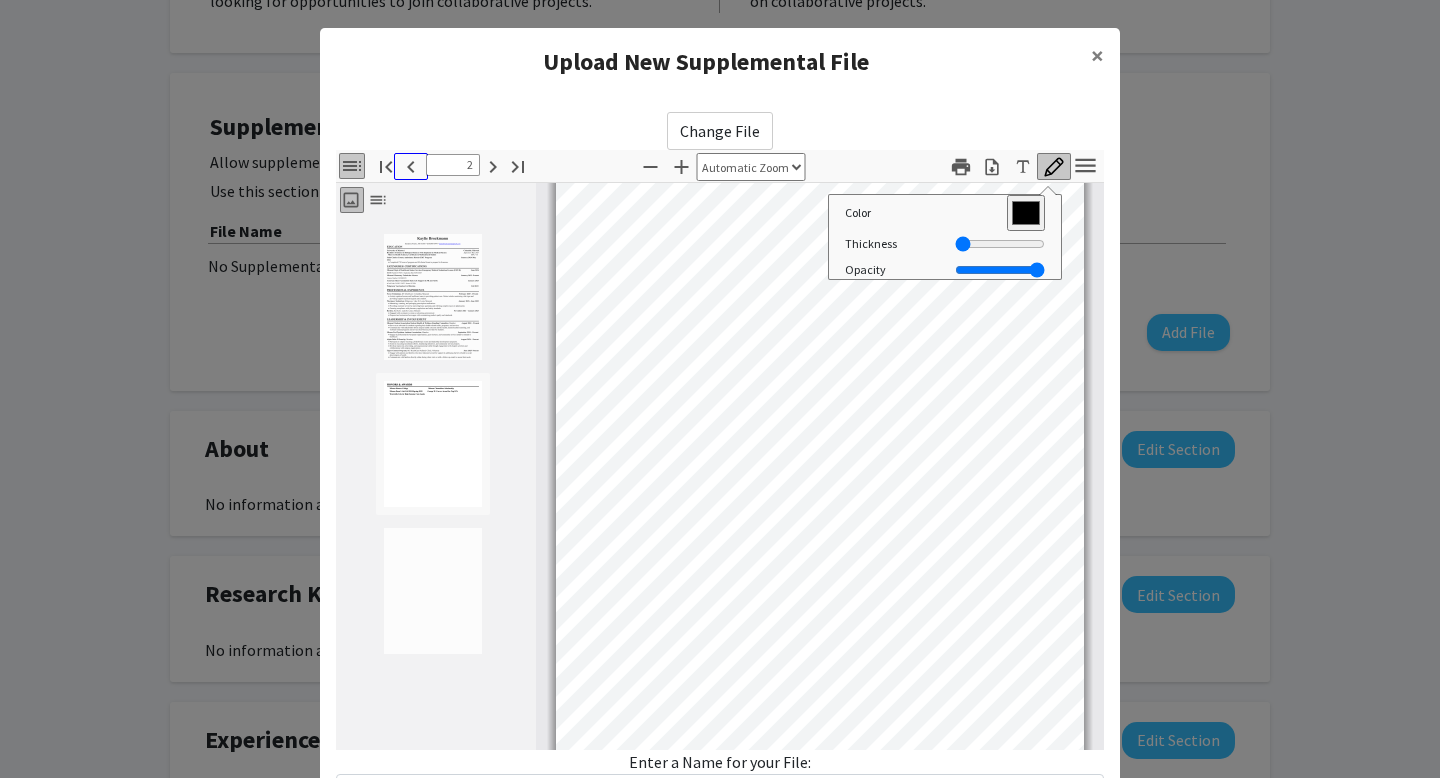 click 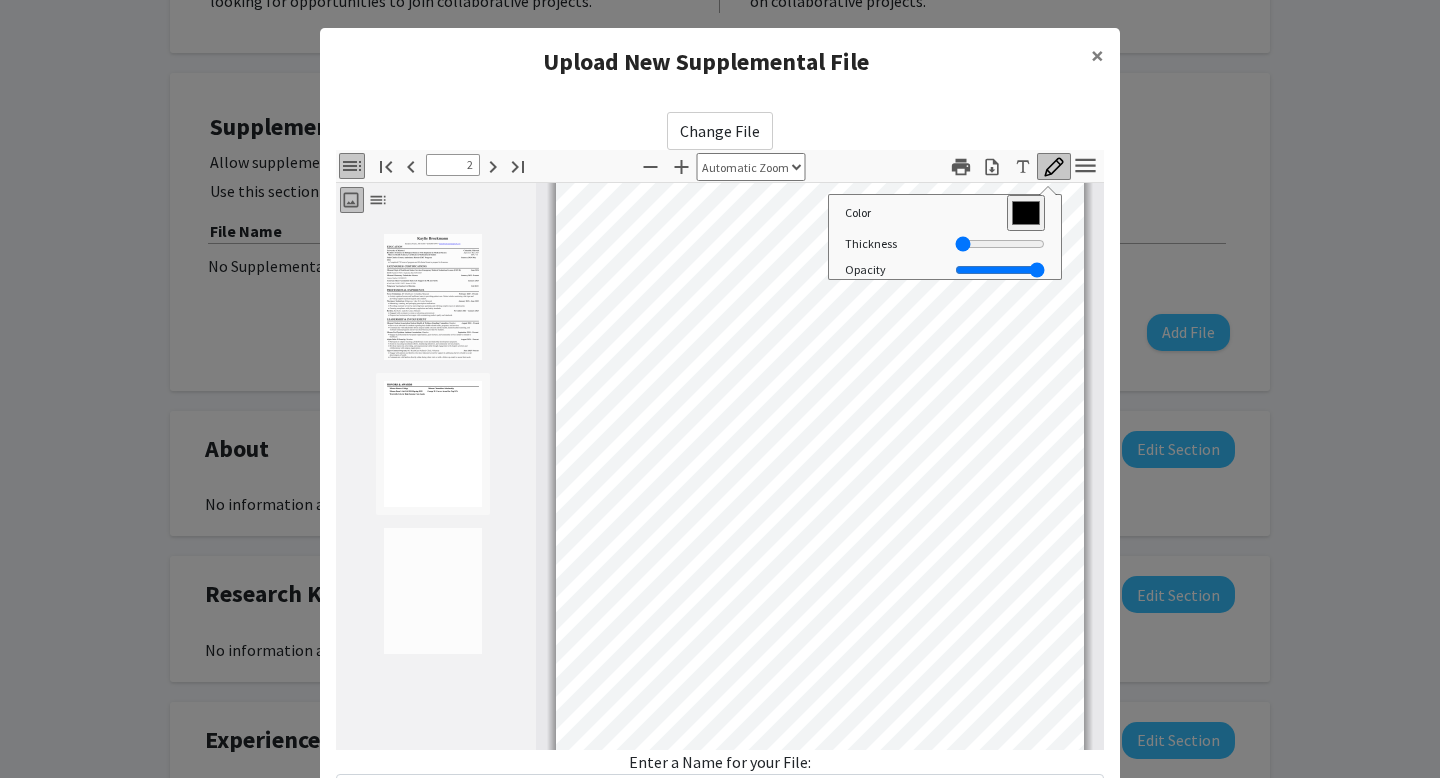 type on "1" 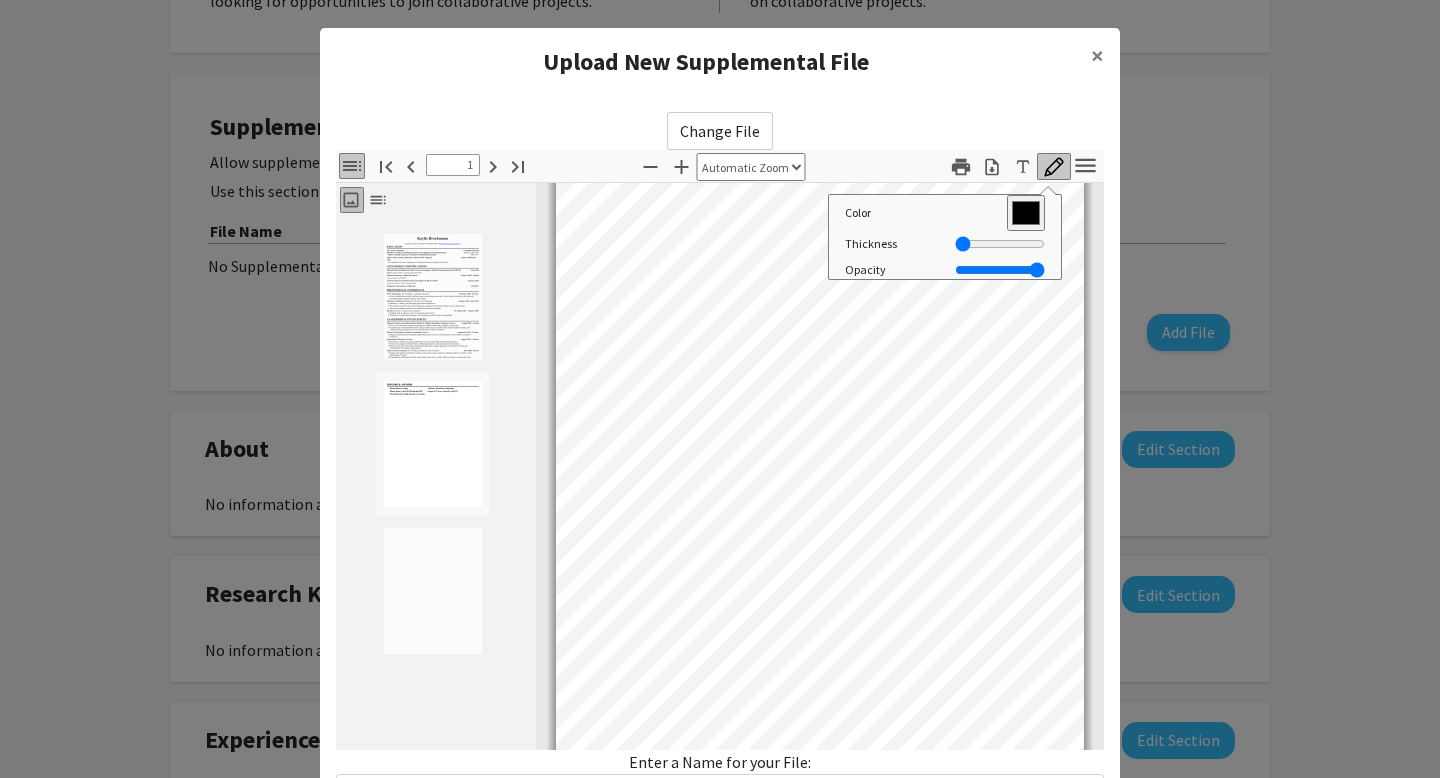 scroll, scrollTop: 169, scrollLeft: 0, axis: vertical 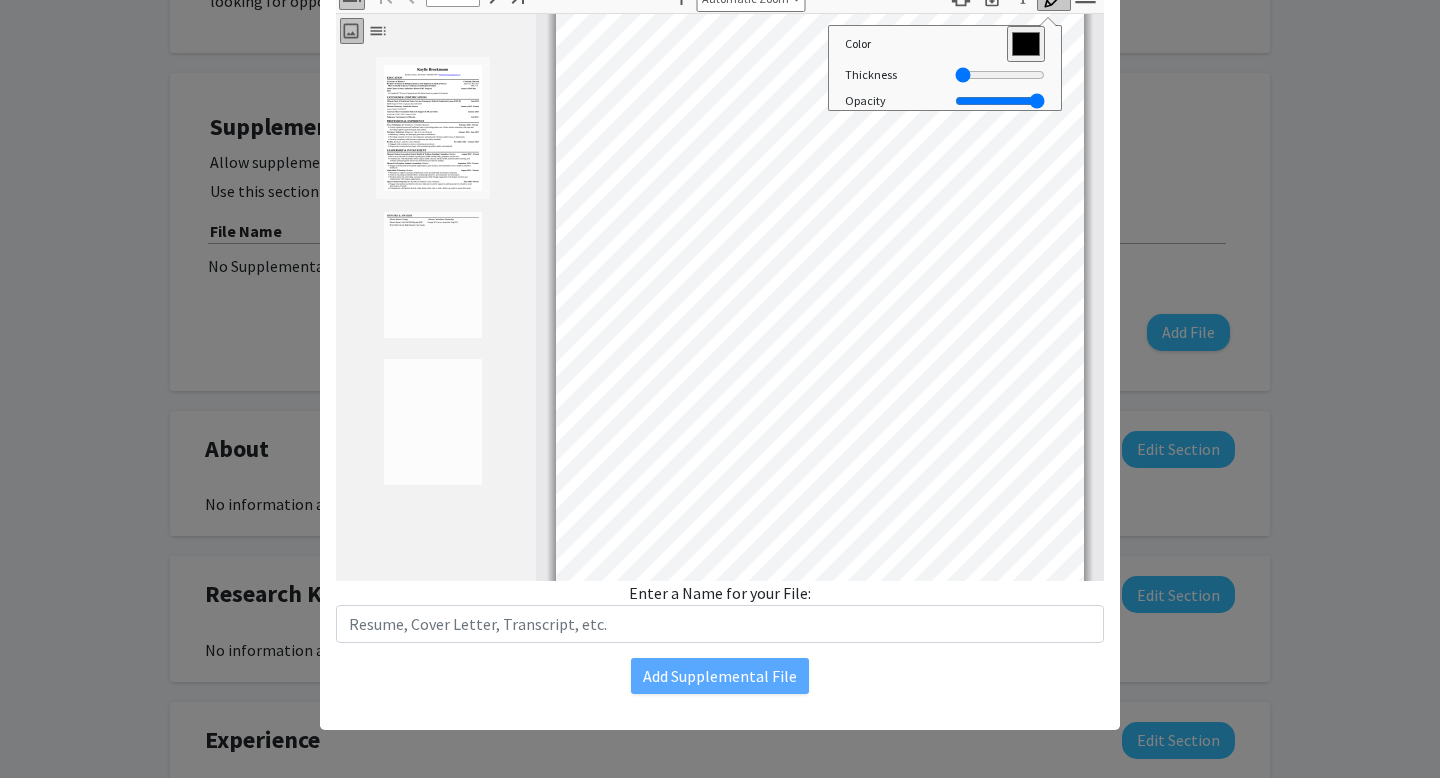 click at bounding box center (433, 128) 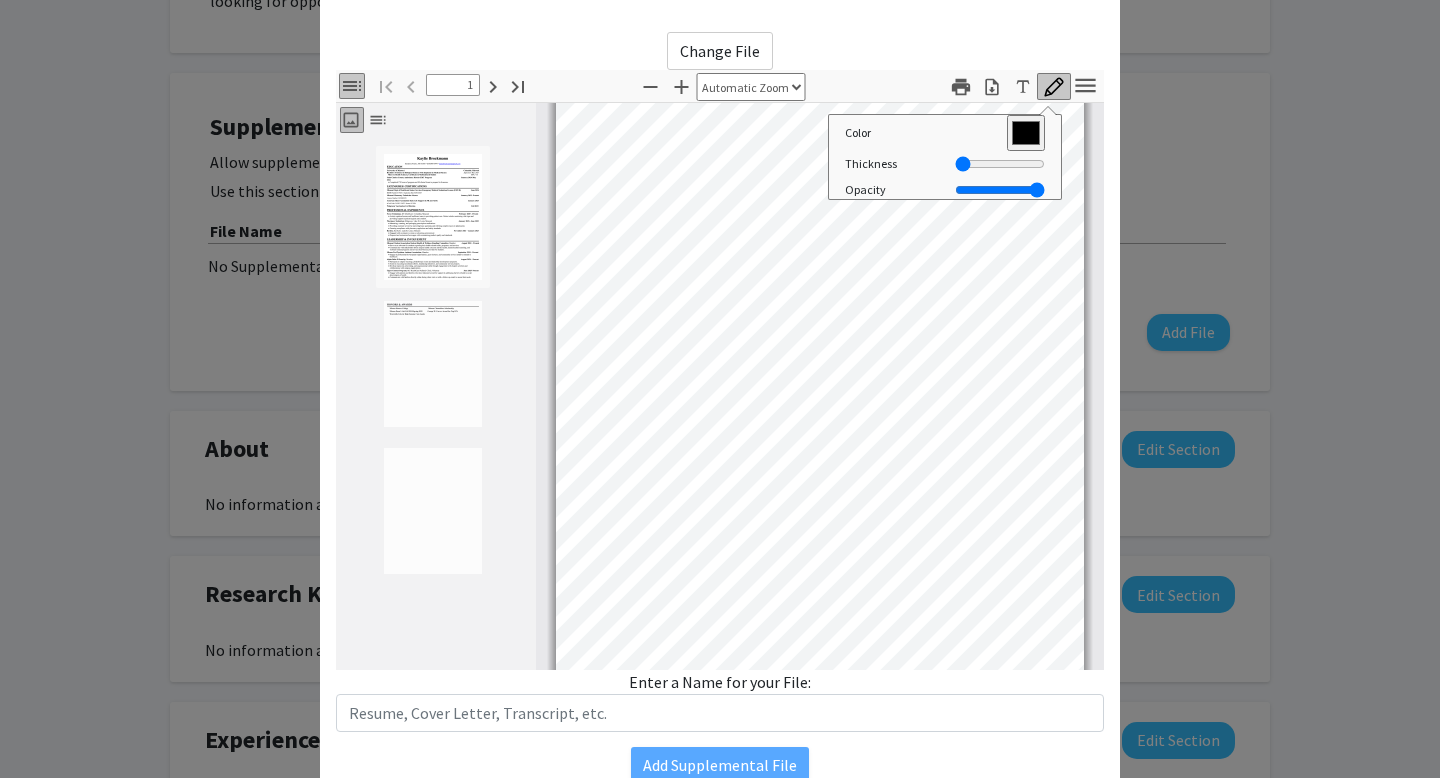 scroll, scrollTop: 0, scrollLeft: 0, axis: both 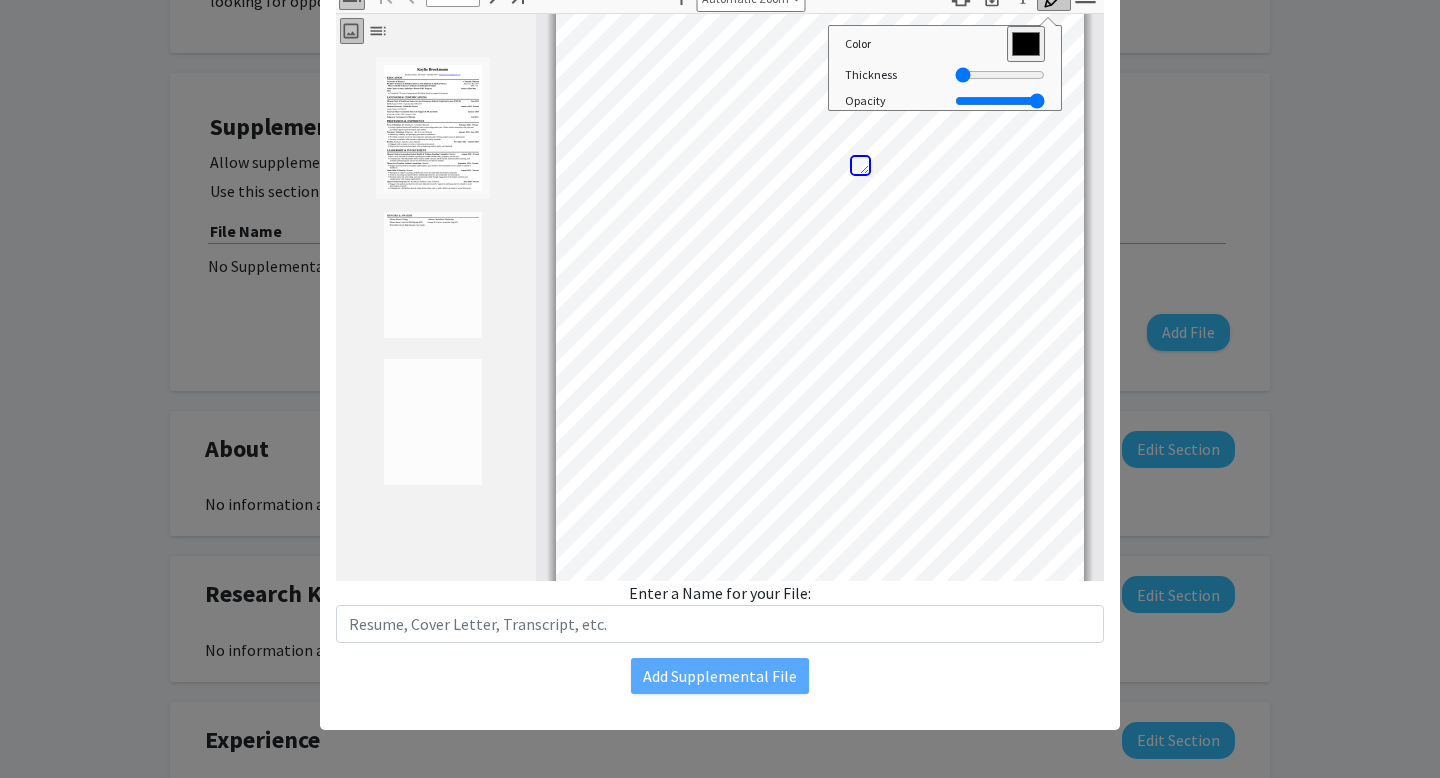 click at bounding box center (720, 624) 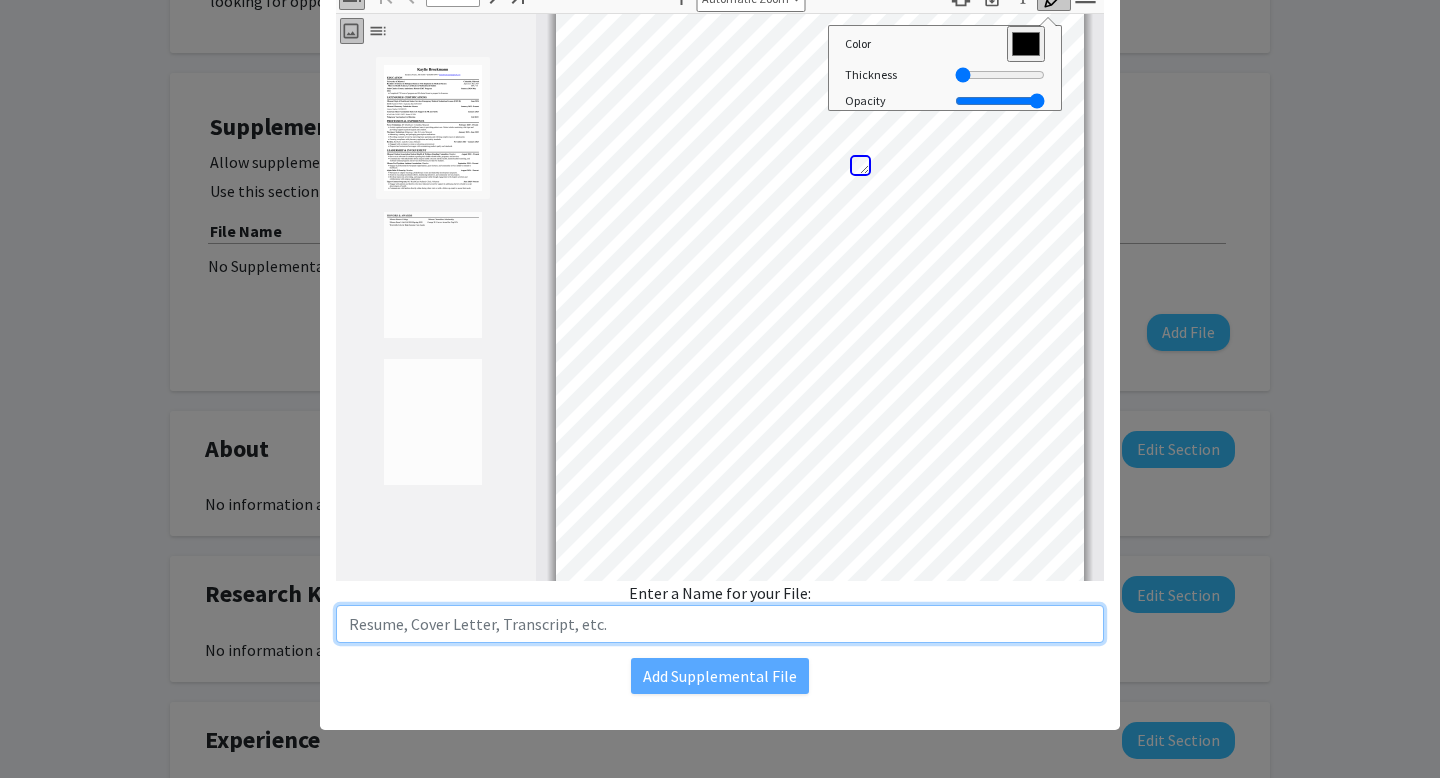 click at bounding box center [720, 624] 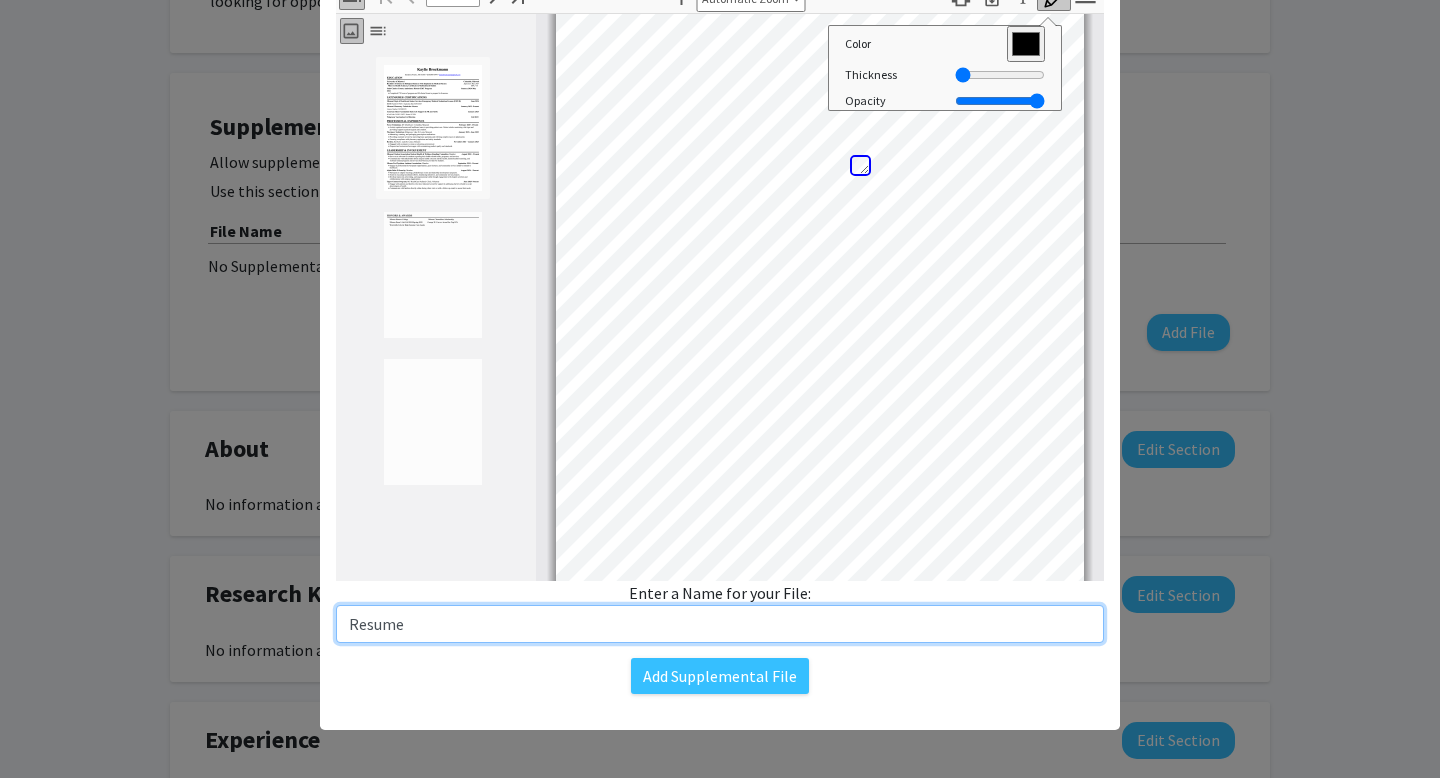 type on "Resume" 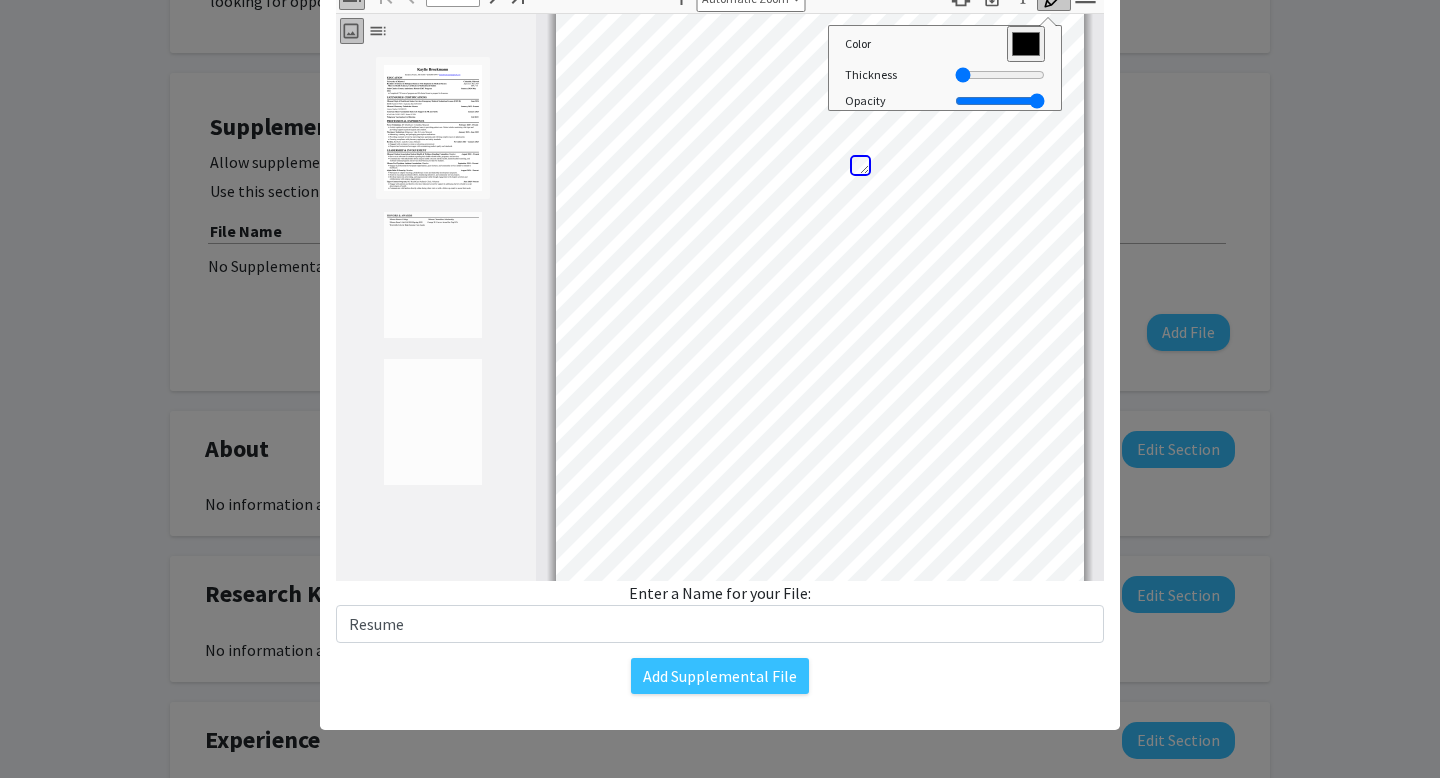 click on "Change File  Thumbnails Document Outline Attachments Layers Current Outline Item EDUCATION  University of [UNIVERSITY]​[CITY], [STATE]  [AMBULANCE_DISTRICT] EMT Program​[DATE]-[DATE]  LICENSURES/ CERTIFICATIONS  PROFESSIONAL EXPERIENCE  LEADERSHIP & INVOLVEMENT  HONORS & AWARDS        [UNIVERSITY] Honors College                                            [UNIVERSITY] Chancellors Scholarship​        [UNIVERSITY] Dean’s List [SEMESTER] [YEAR]/[SEMESTER] [YEAR]           [HIGH_SCHOOL_NAME] Summa Cum Laude​         ​       Toggle Sidebar Find Go to First Page Previous 1 of 3 Next Go to Last Page Zoom Out Zoom In Automatic Zoom Actual Size Page Fit Page Width 50% 100% 125% 150% 200% 300% 400% NaN% Hand Tool Text Selection Tool Presentation Mode Open Print Download Text Draw Tools Color #000000 Size Color #000000 Thickness Opacity Presentation Mode Open Print Download Go to First Page Previous Next Go to Last Page Hand Tool OK" 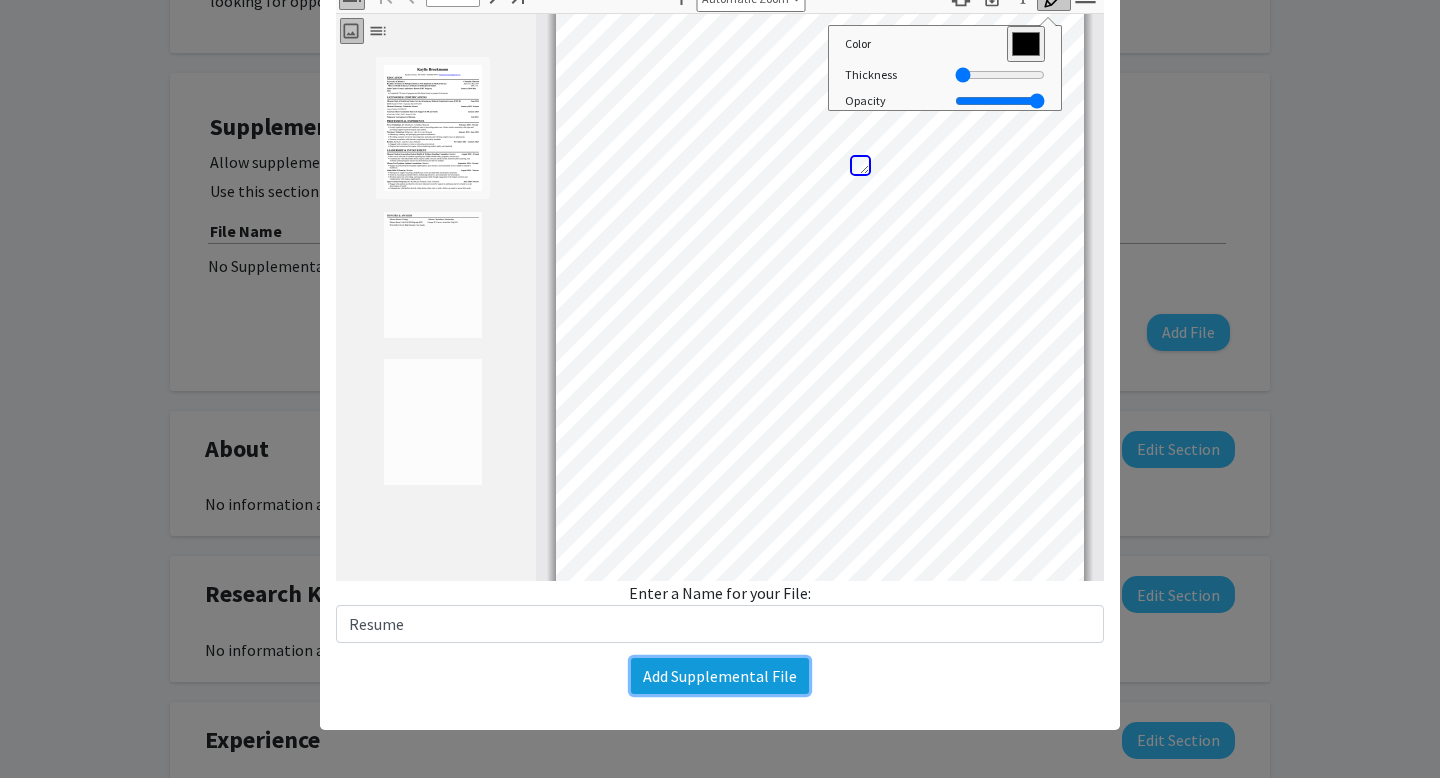 click on "Add Supplemental File" 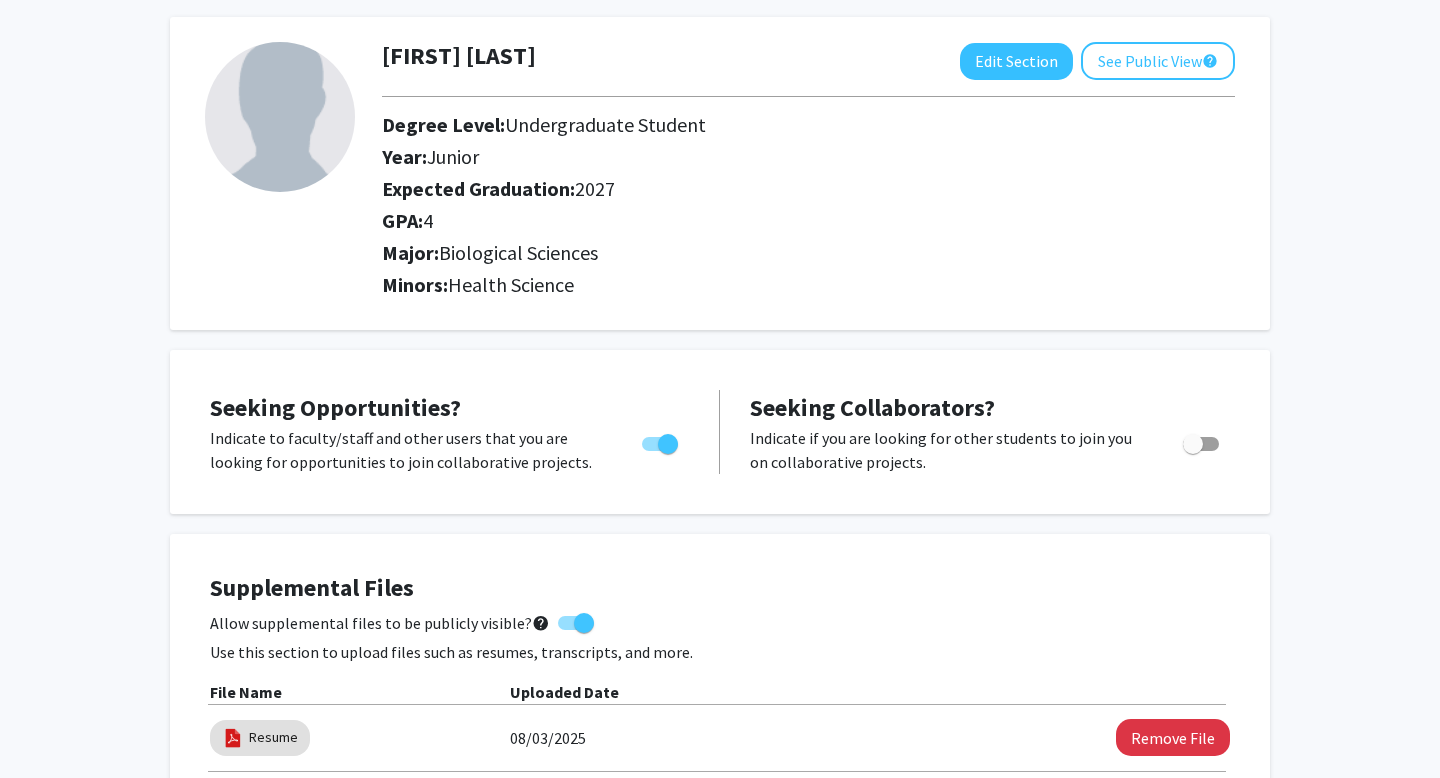 scroll, scrollTop: 0, scrollLeft: 0, axis: both 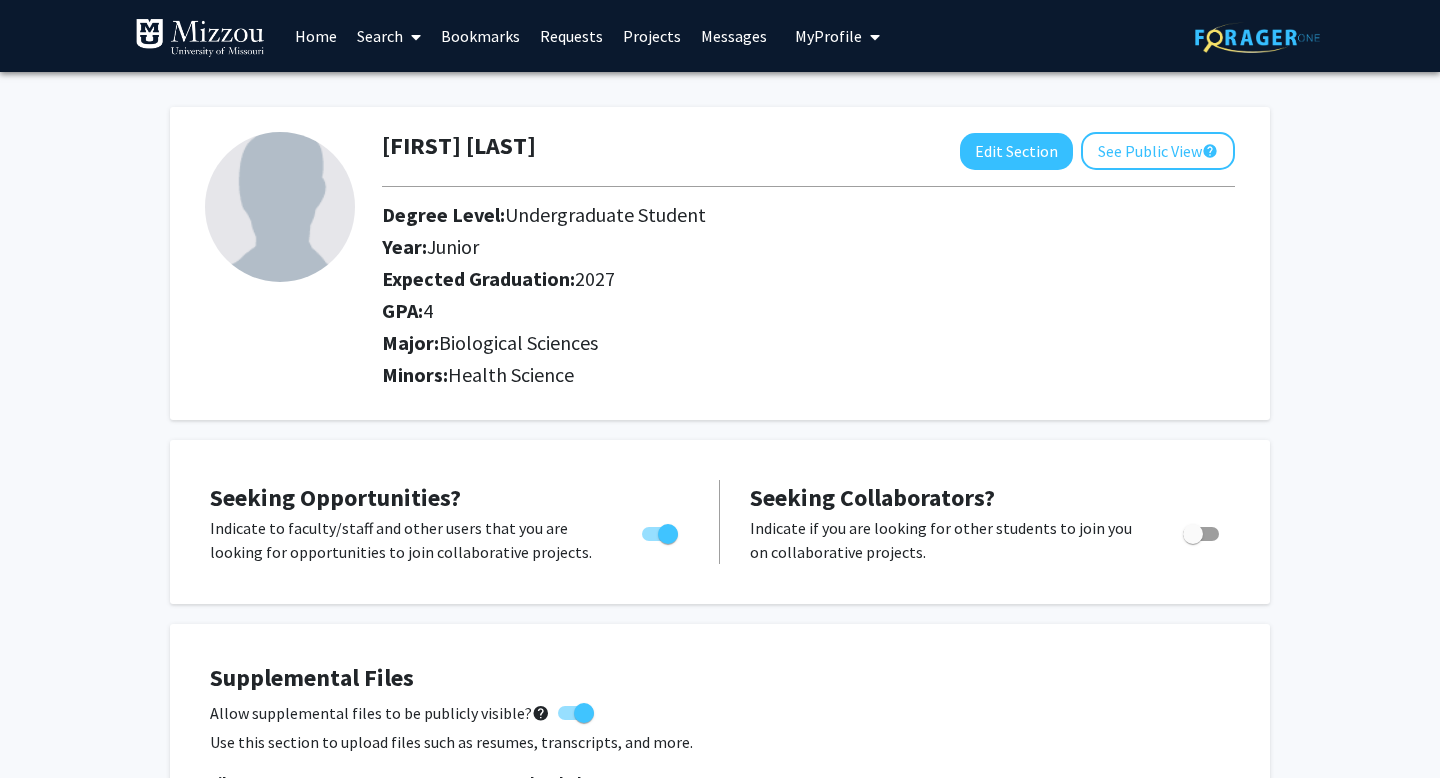 click on "Bookmarks" at bounding box center [480, 36] 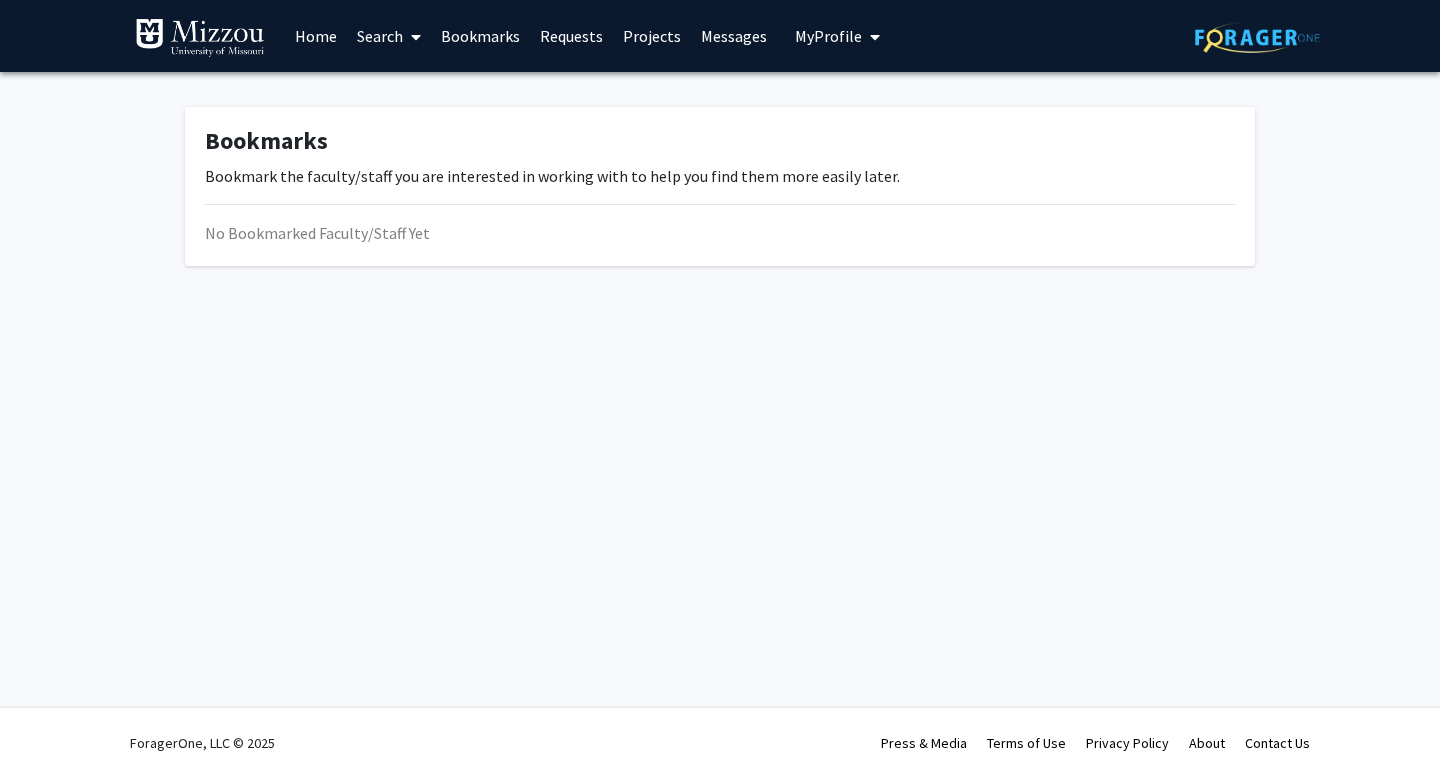 click on "Requests" at bounding box center (571, 36) 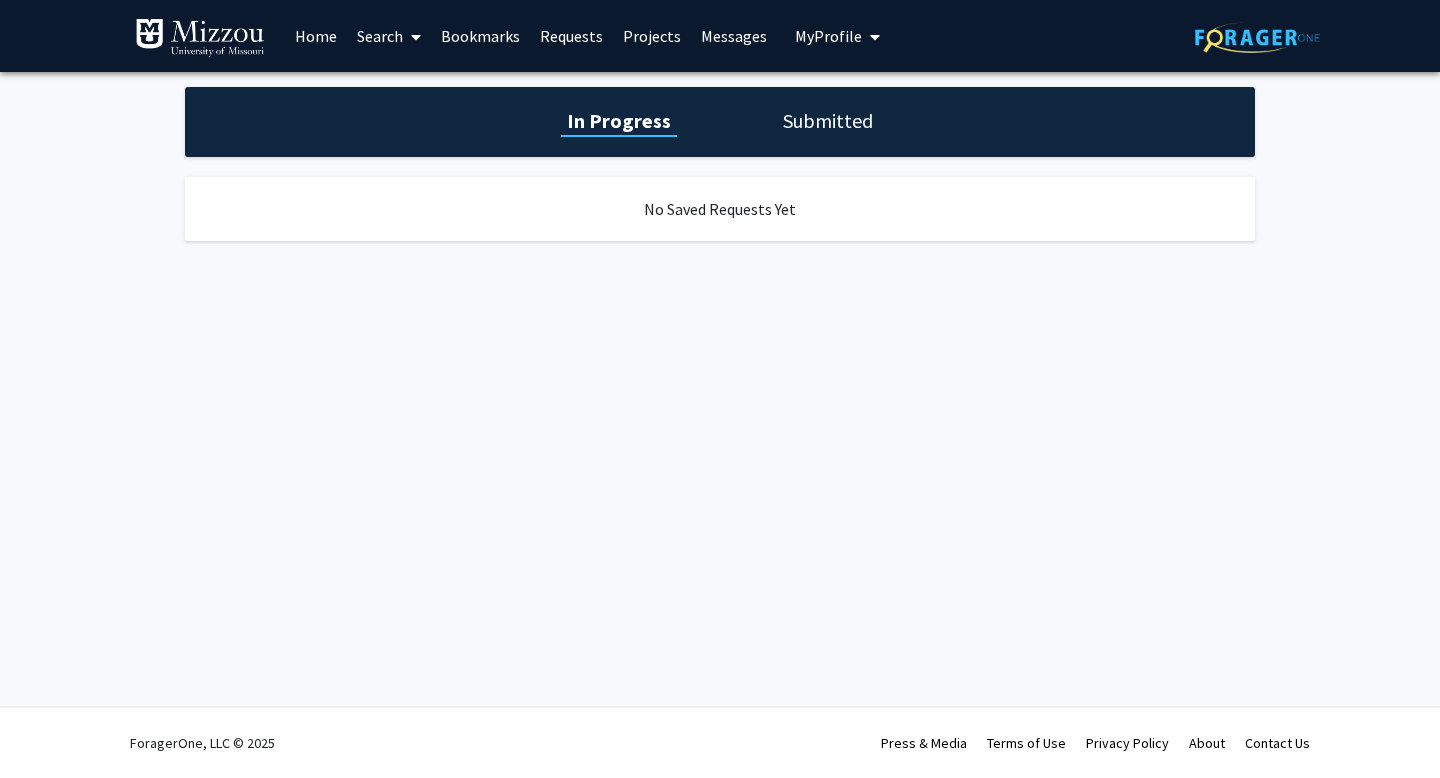 click on "Home" at bounding box center [316, 36] 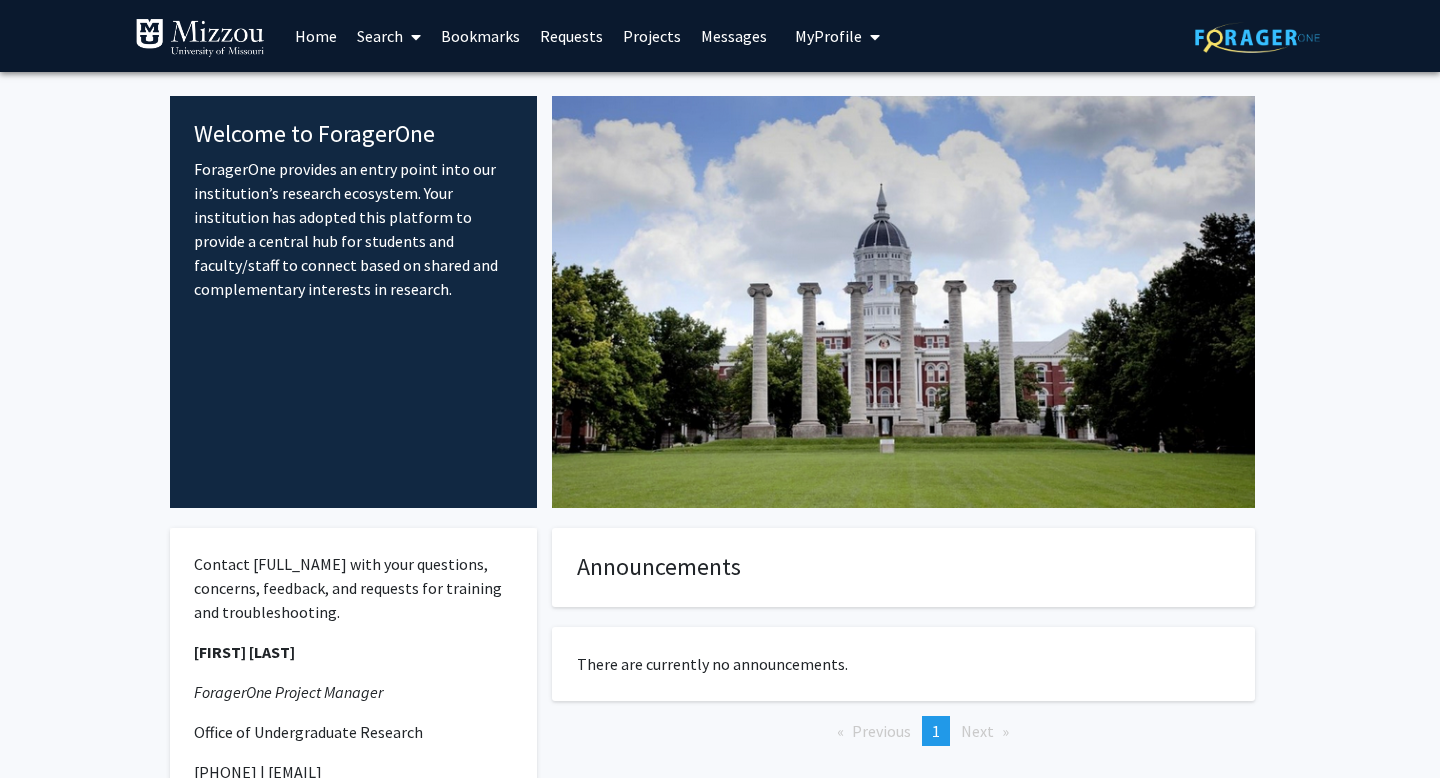 click on "Search" at bounding box center [389, 36] 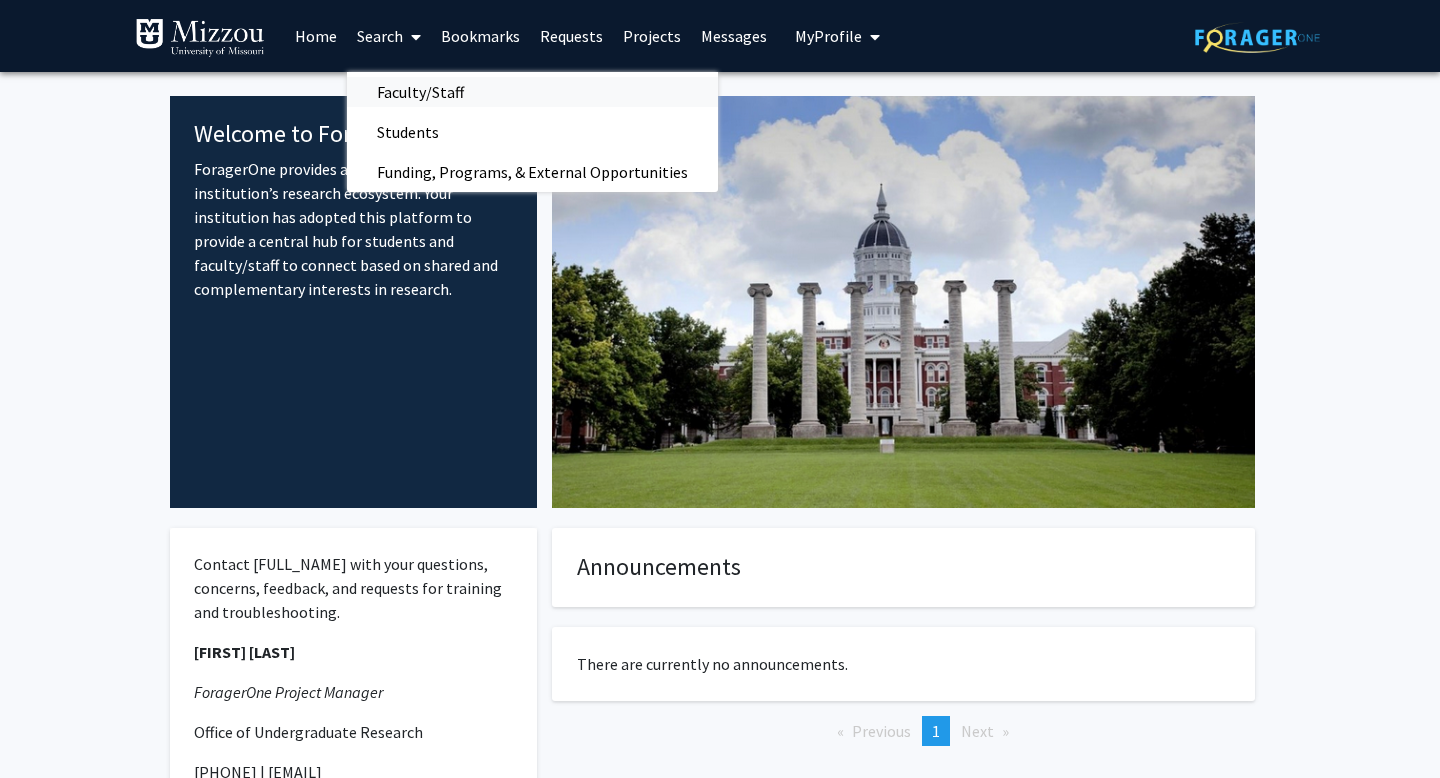 click on "Faculty/Staff" at bounding box center (420, 92) 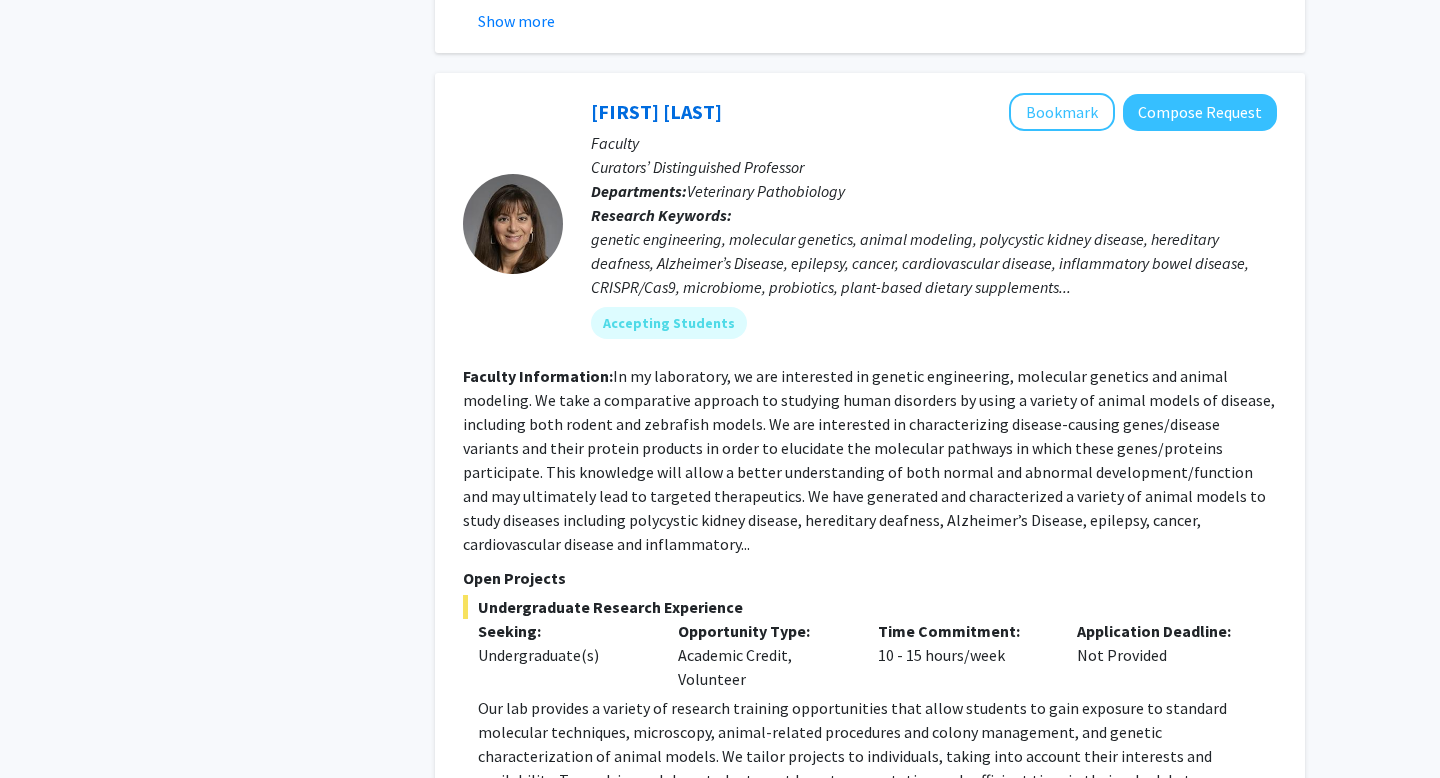 scroll, scrollTop: 2483, scrollLeft: 0, axis: vertical 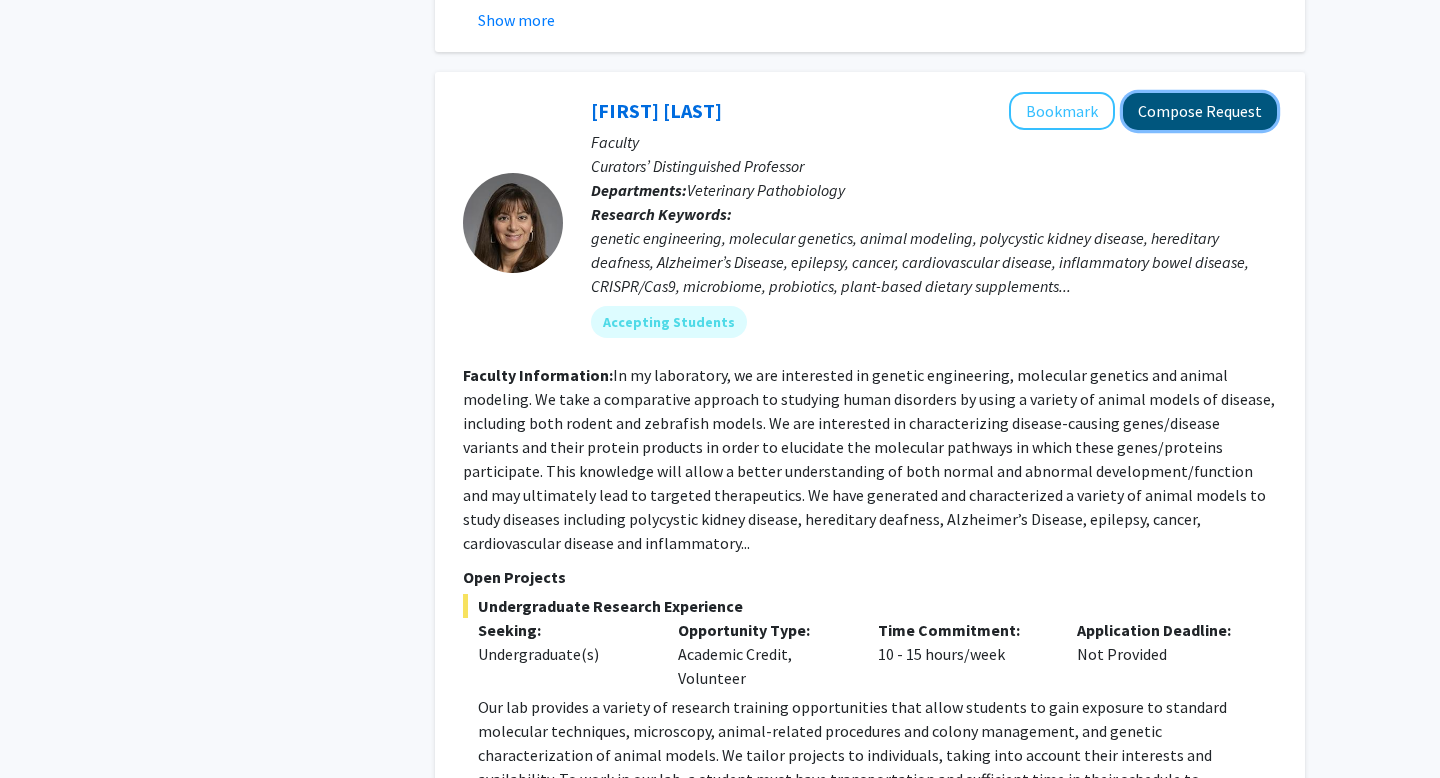 click on "Compose Request" 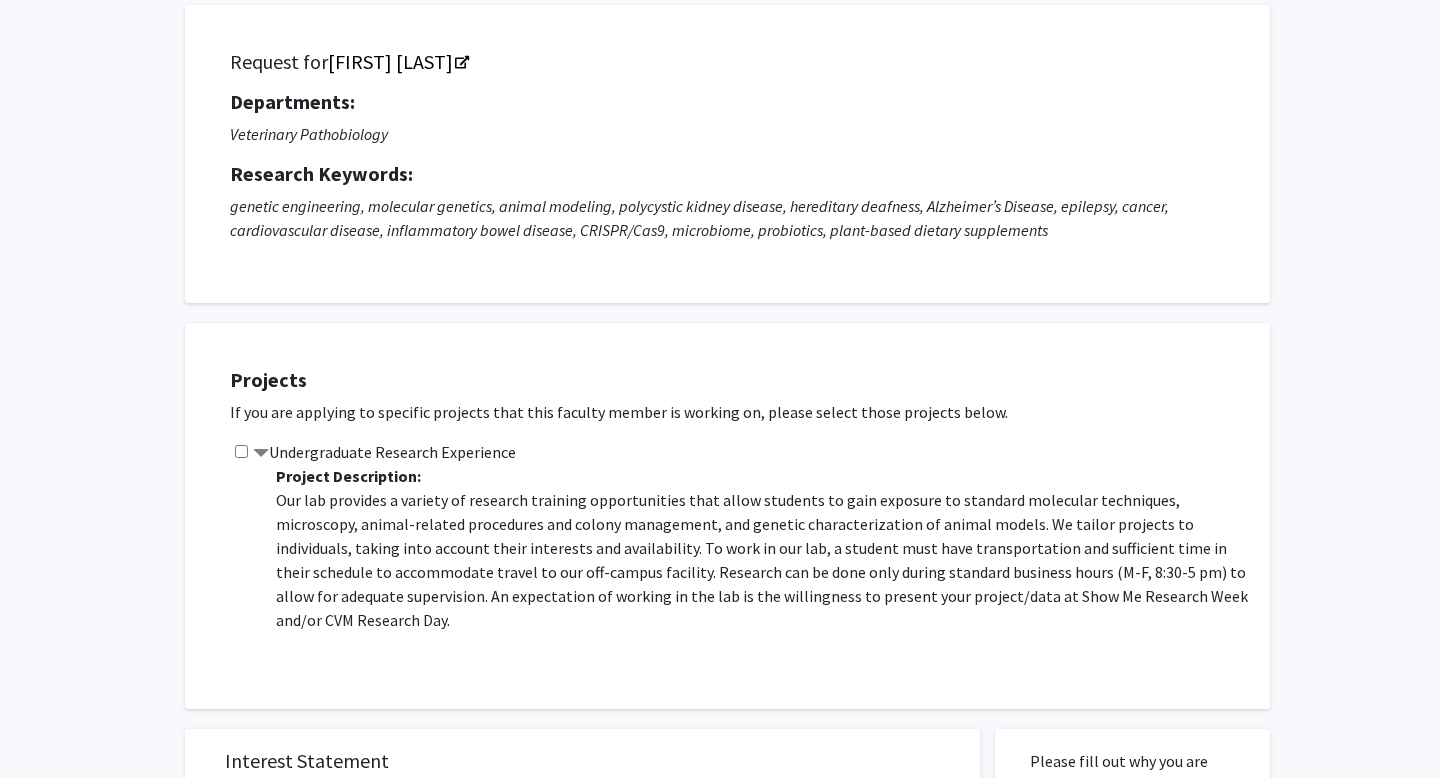 scroll, scrollTop: 326, scrollLeft: 0, axis: vertical 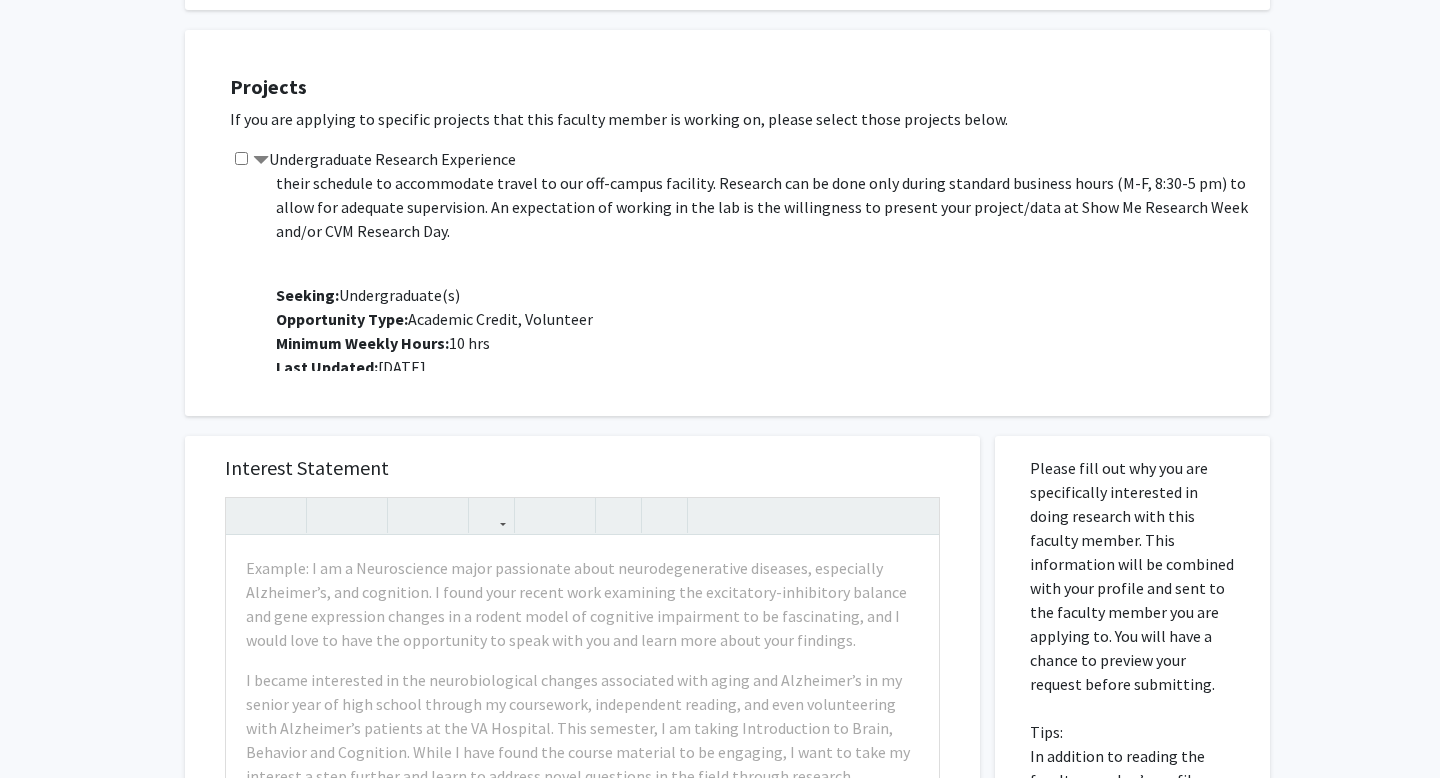 click on "Undergraduate Research Experience  Project Description: Our lab provides a variety of research training opportunities that allow students to gain exposure to standard molecular techniques, microscopy, animal-related procedures and colony management, and genetic characterization of animal models.  We tailor projects to individuals, taking into account their interests and availability.  To work in our lab, a student must have transportation and sufficient time in their schedule to accommodate travel to our off-campus facility.  Research can be done only during standard business hours (M-F, [TIME]-[TIME]) to allow for adequate supervision.  An expectation of working in the lab is the willingness to present your project/data at Show Me Research Week and/or CVM Research Day.   Seeking:   Undergraduate(s)  Opportunity Type:   Academic Credit, Volunteer  Minimum Weekly Hours:   10 hrs  Last Updated:   May 9, 2025" 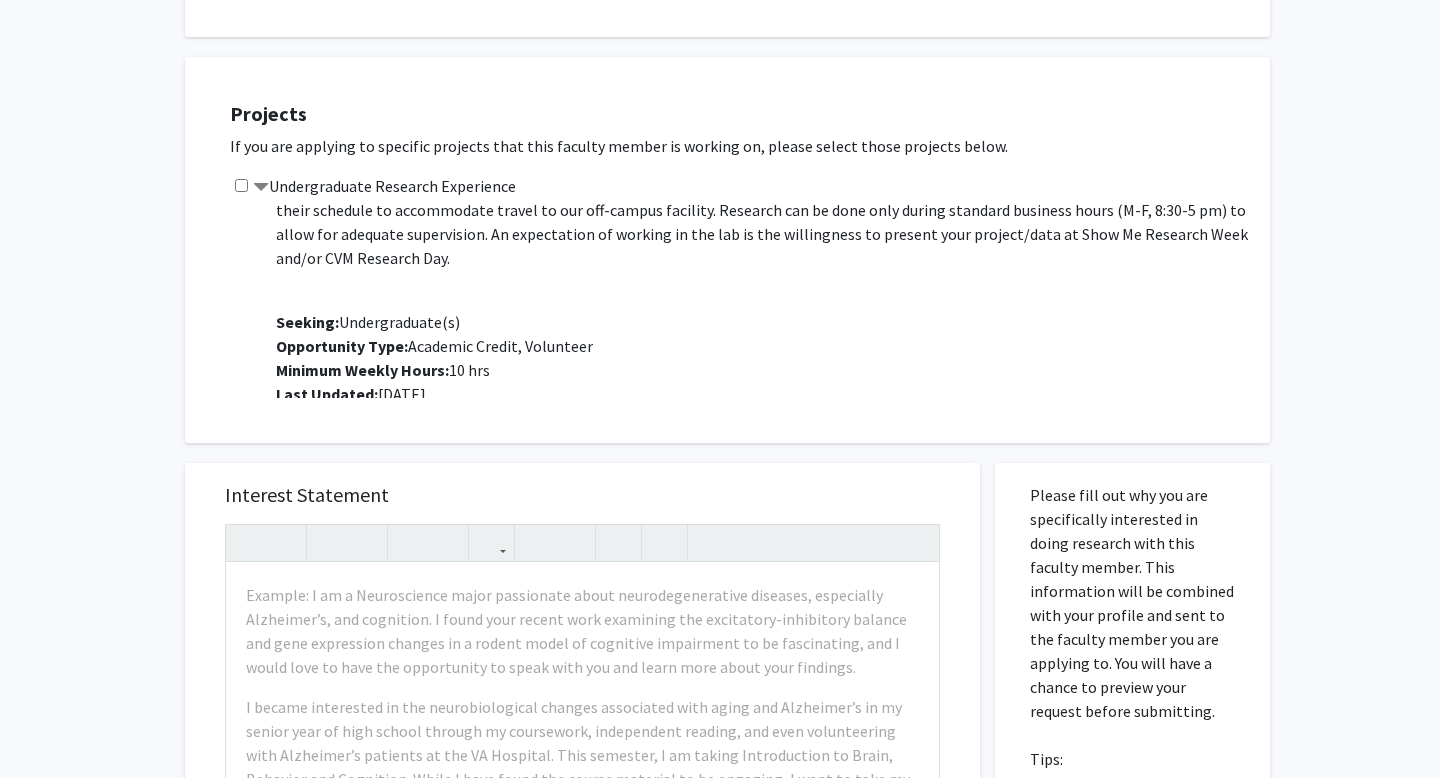 scroll, scrollTop: 379, scrollLeft: 0, axis: vertical 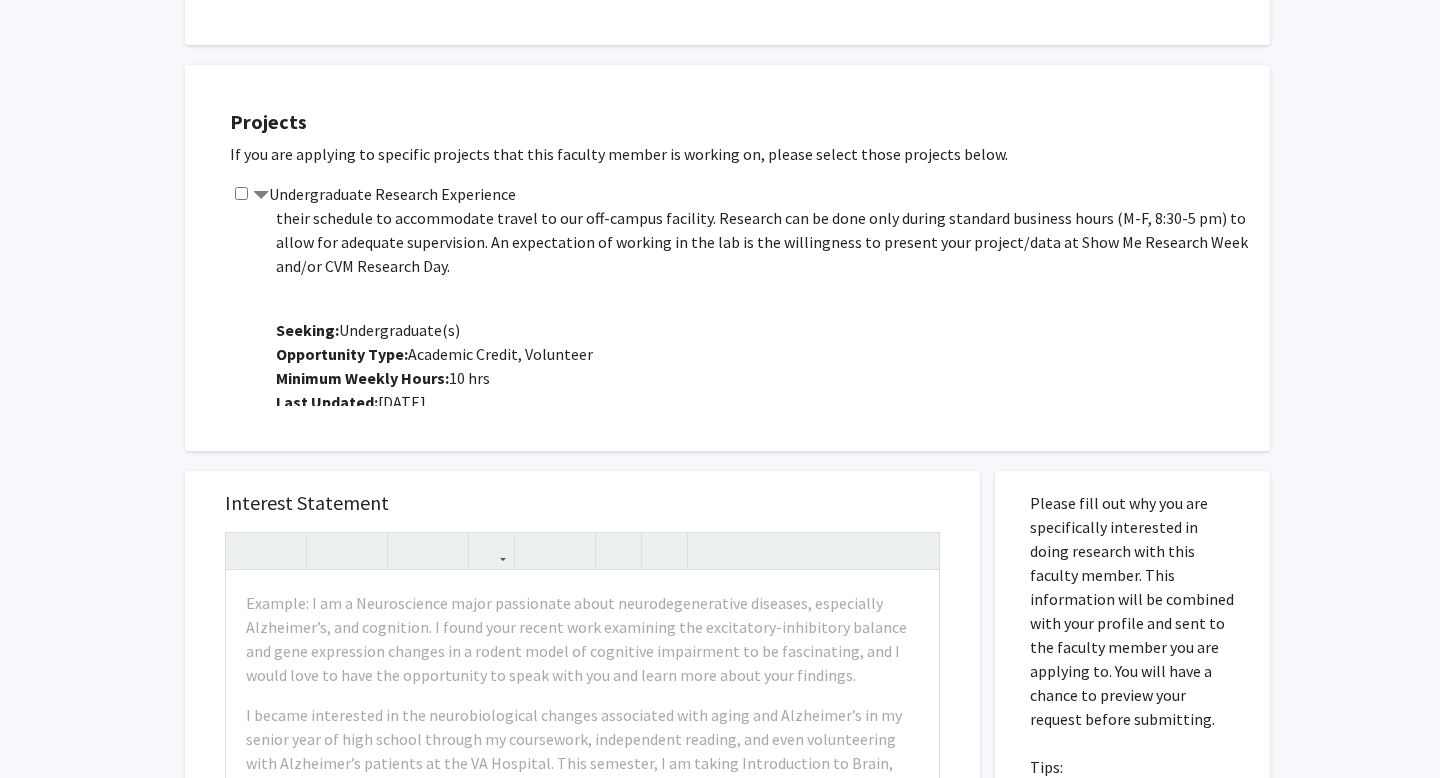 click 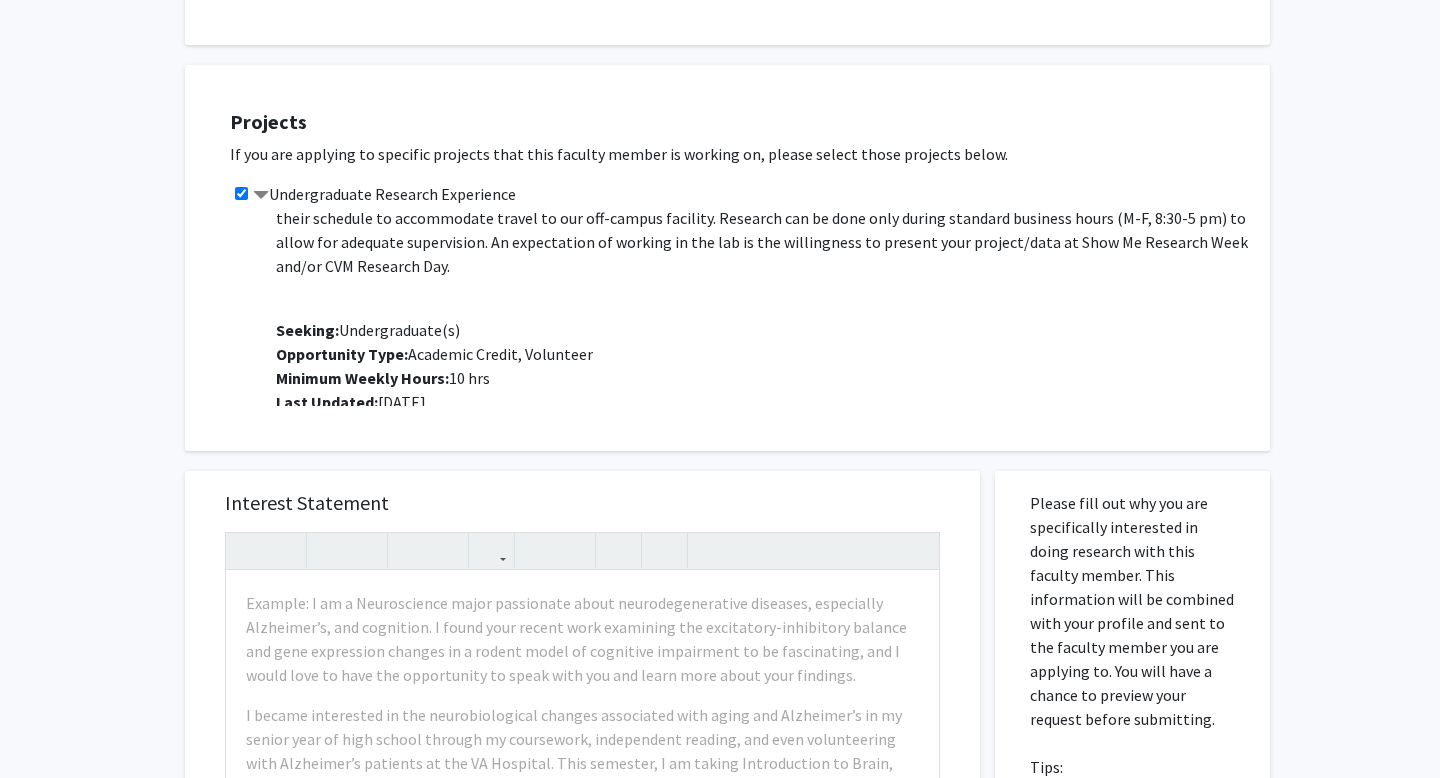scroll, scrollTop: 565, scrollLeft: 0, axis: vertical 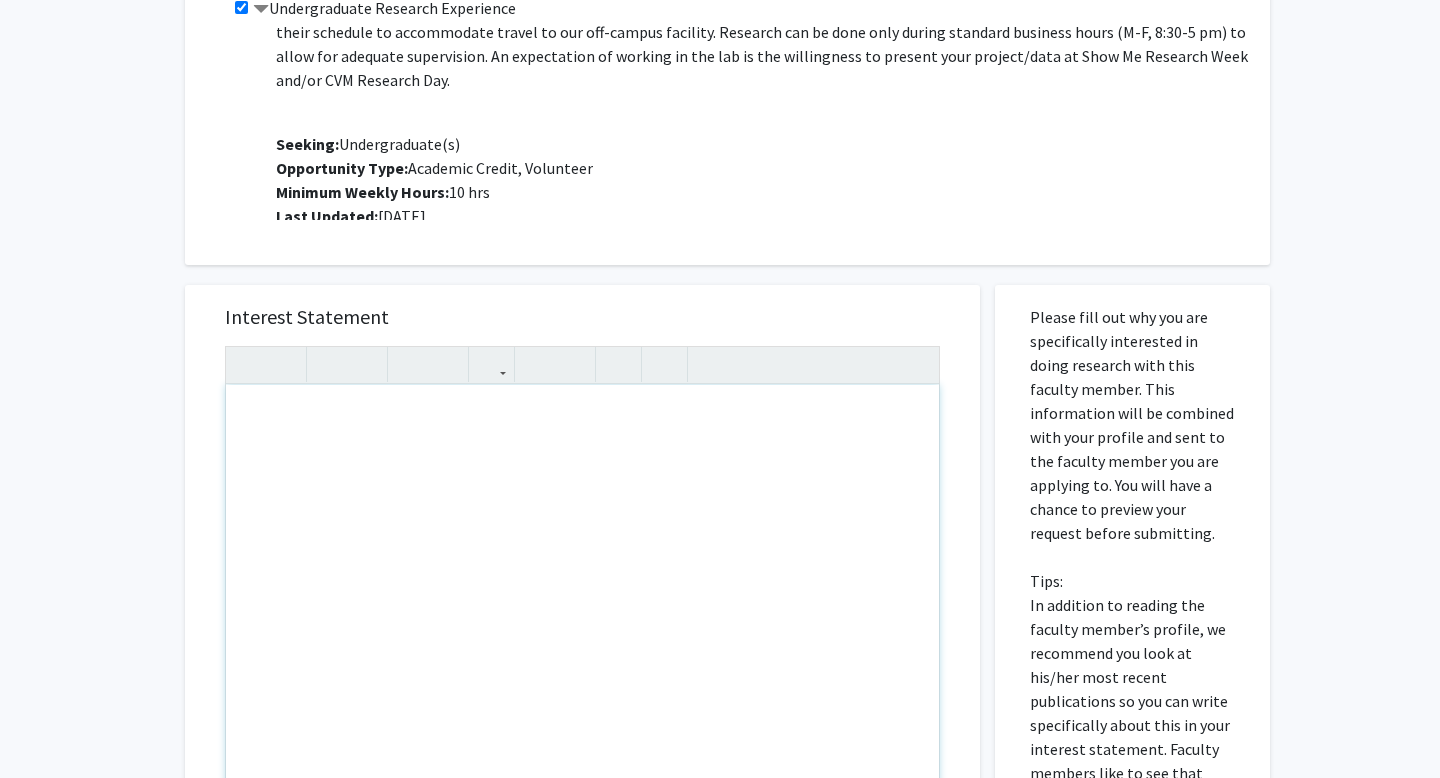 type 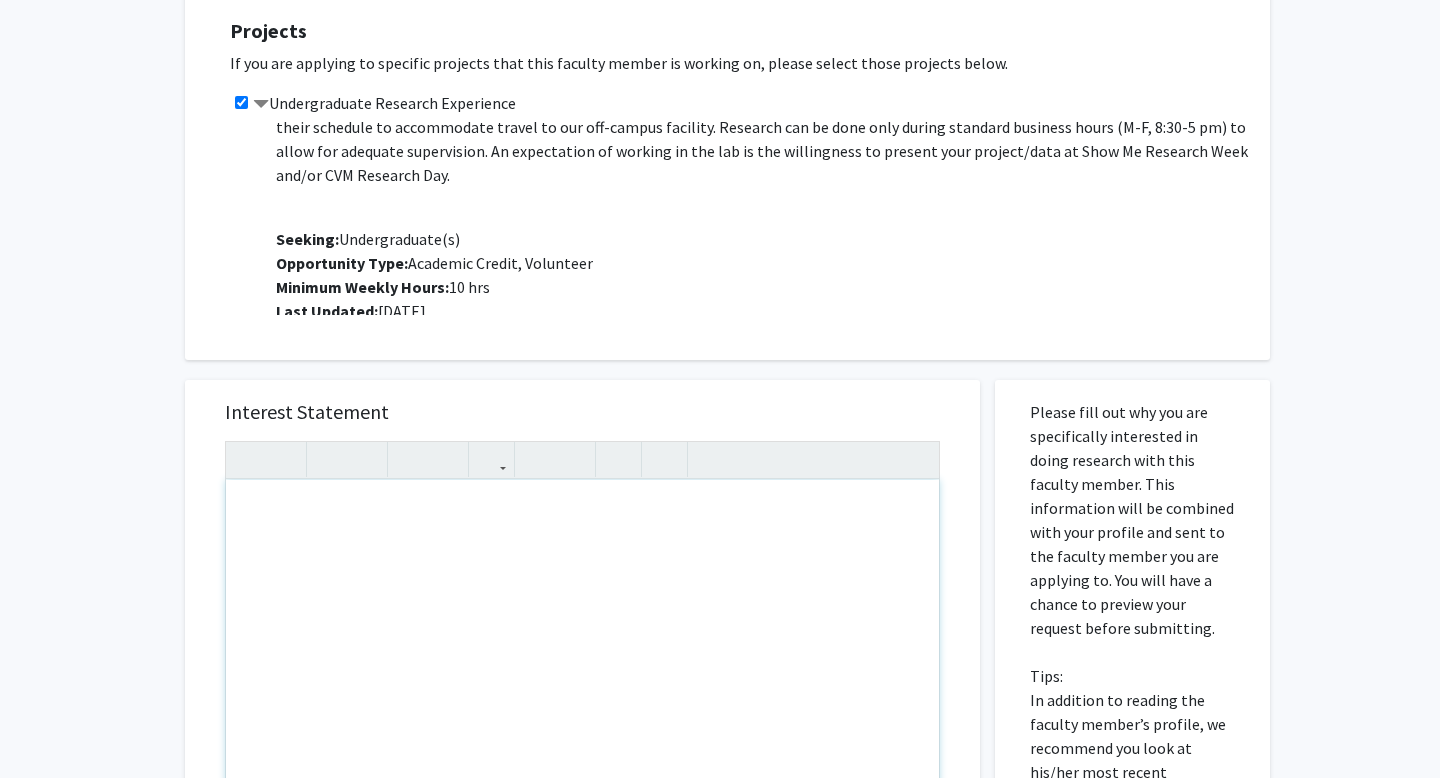 scroll, scrollTop: 471, scrollLeft: 0, axis: vertical 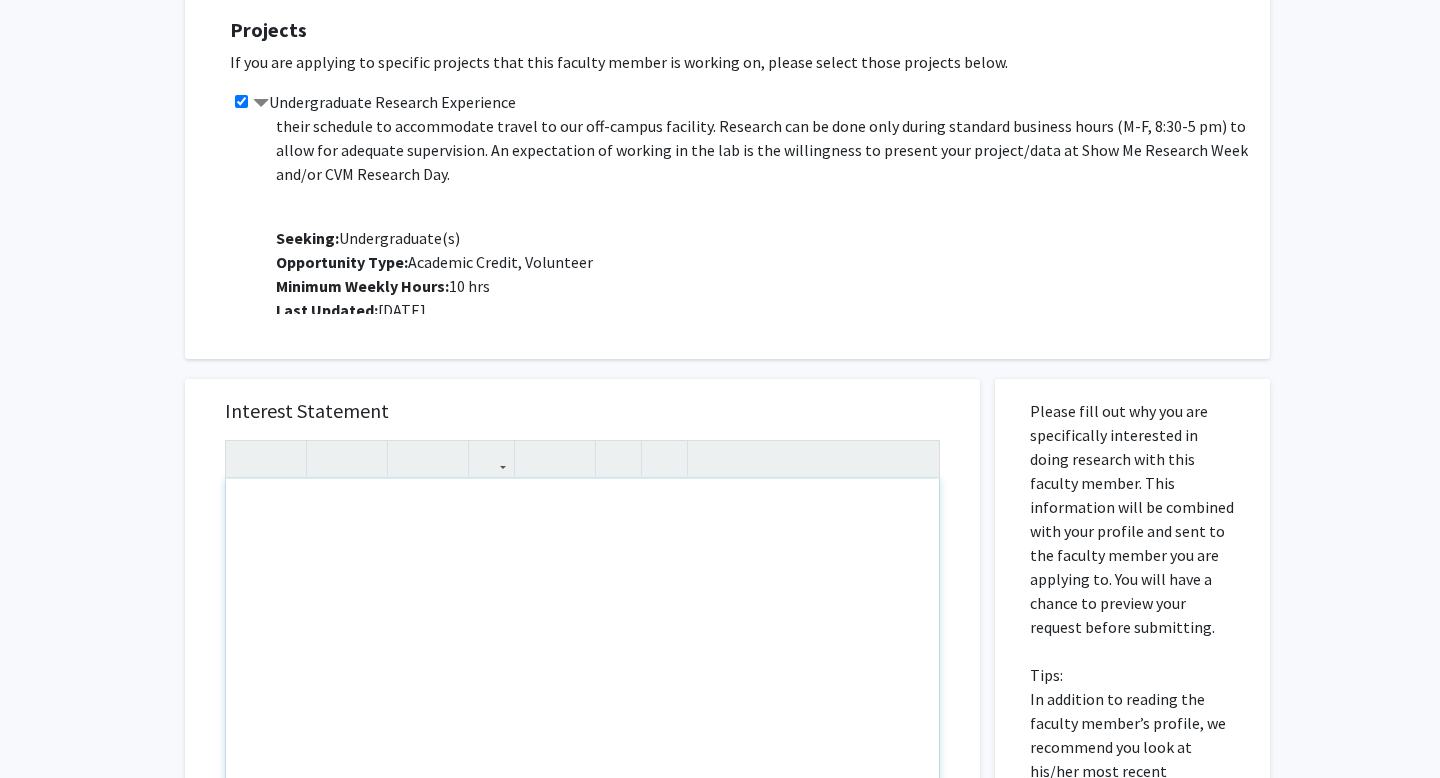 click at bounding box center (582, 708) 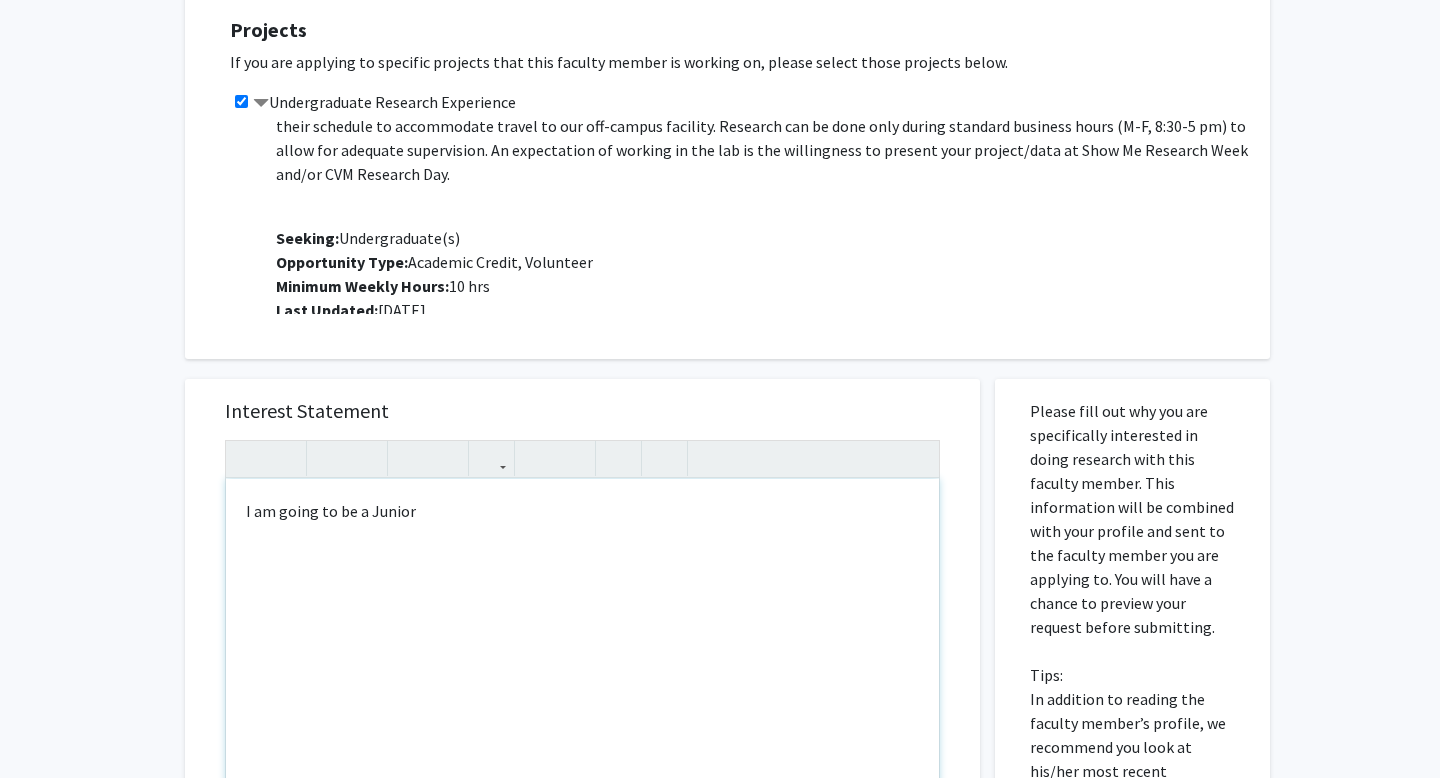 click on "I am going to be a Junior" at bounding box center (582, 708) 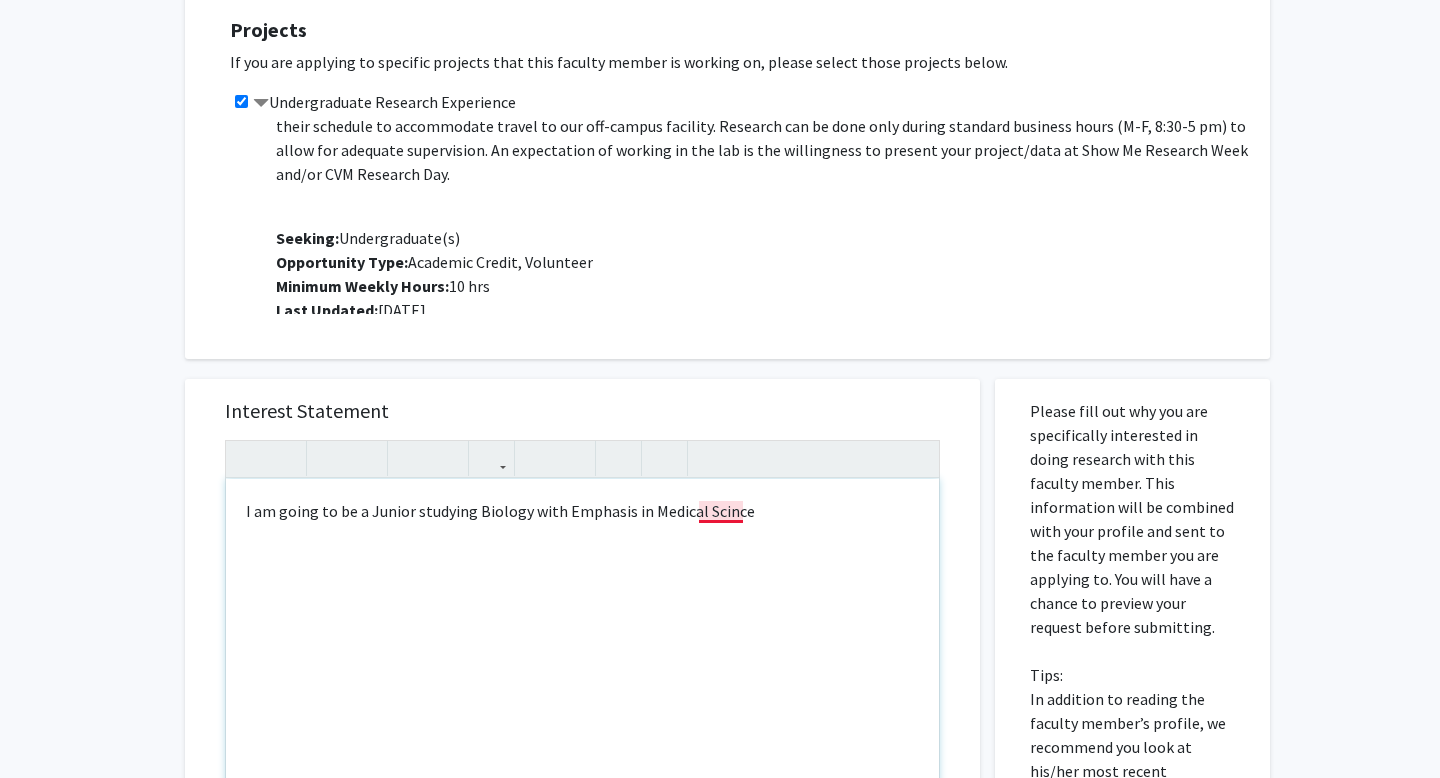 click on "I am going to be a Junior studying Biology with Emphasis in Medical Scince" at bounding box center (582, 708) 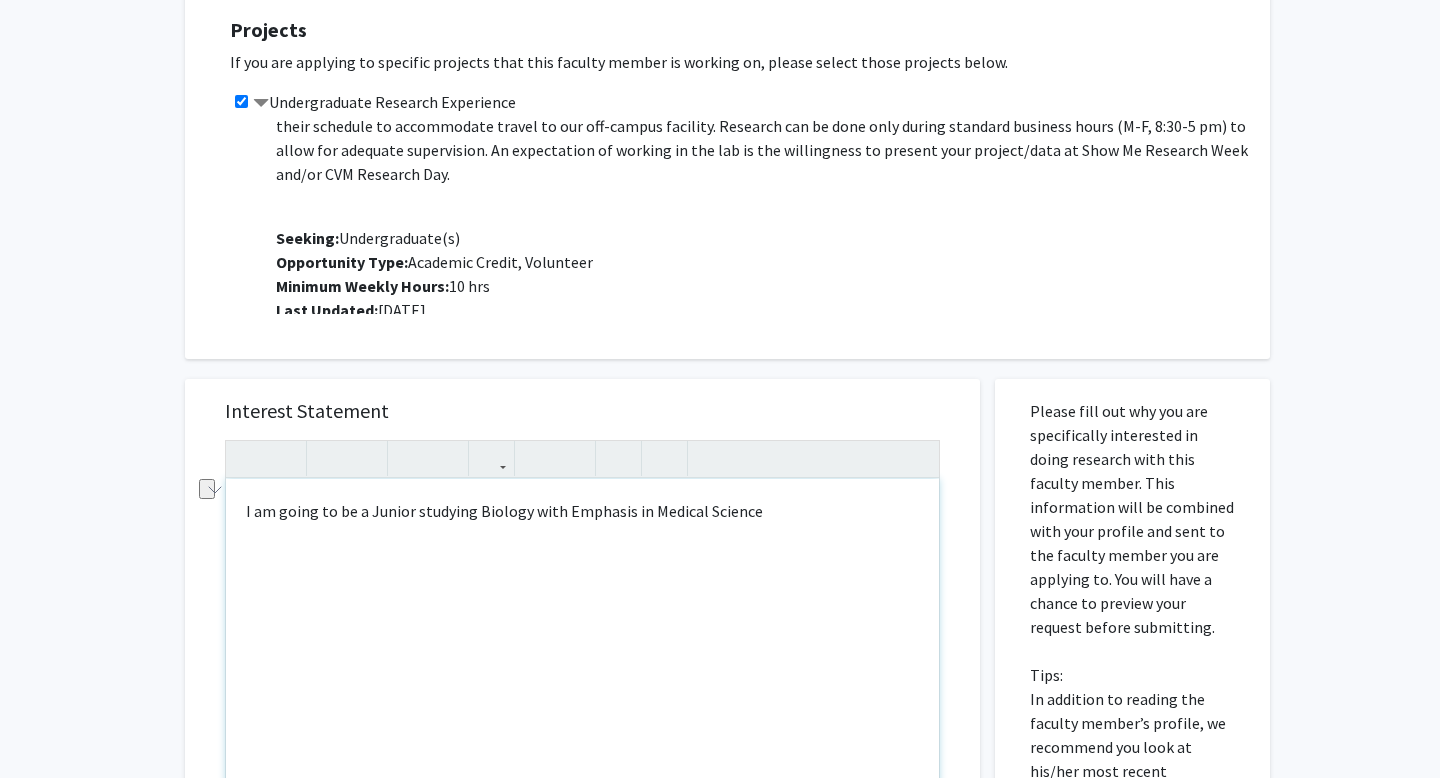 drag, startPoint x: 764, startPoint y: 524, endPoint x: 152, endPoint y: 520, distance: 612.01306 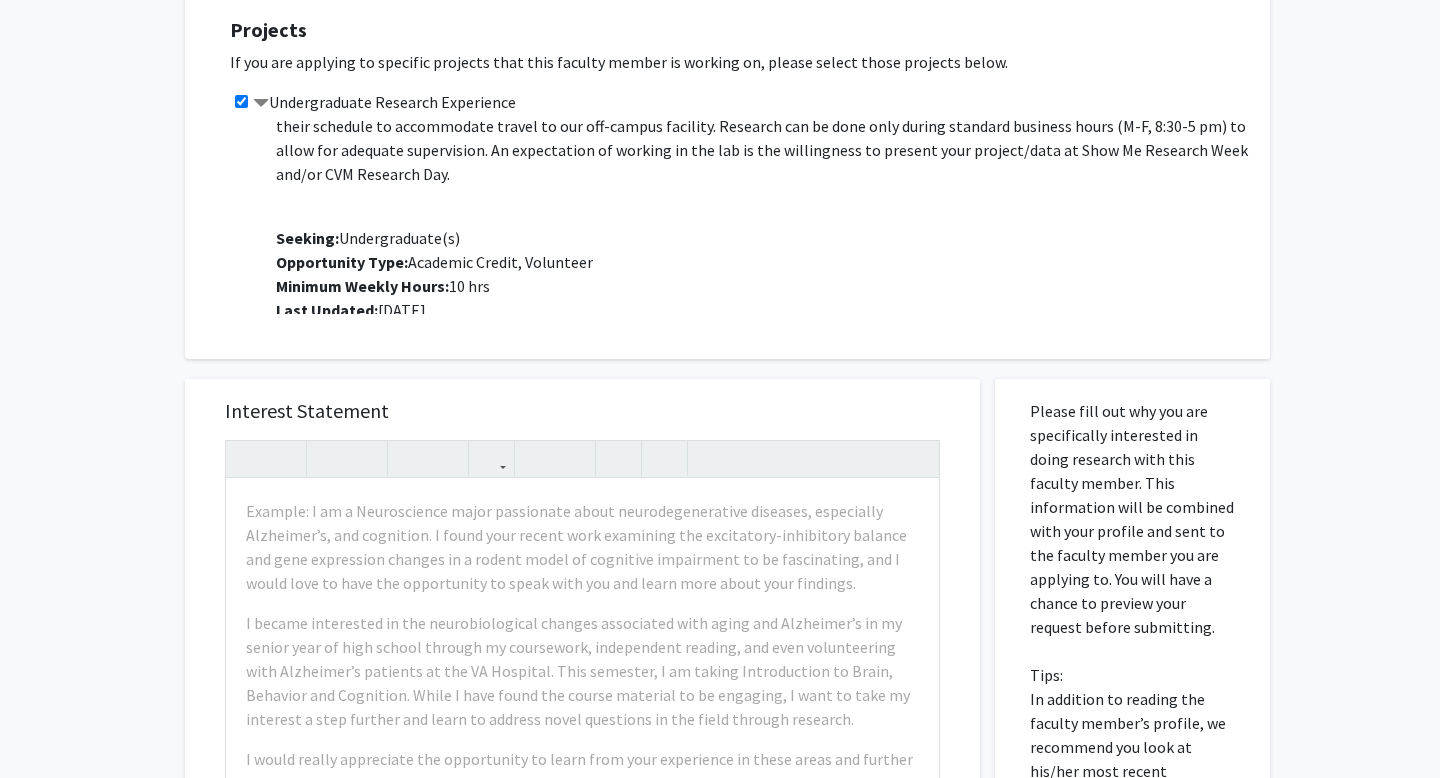 click on "Interest Statement" at bounding box center [582, 411] 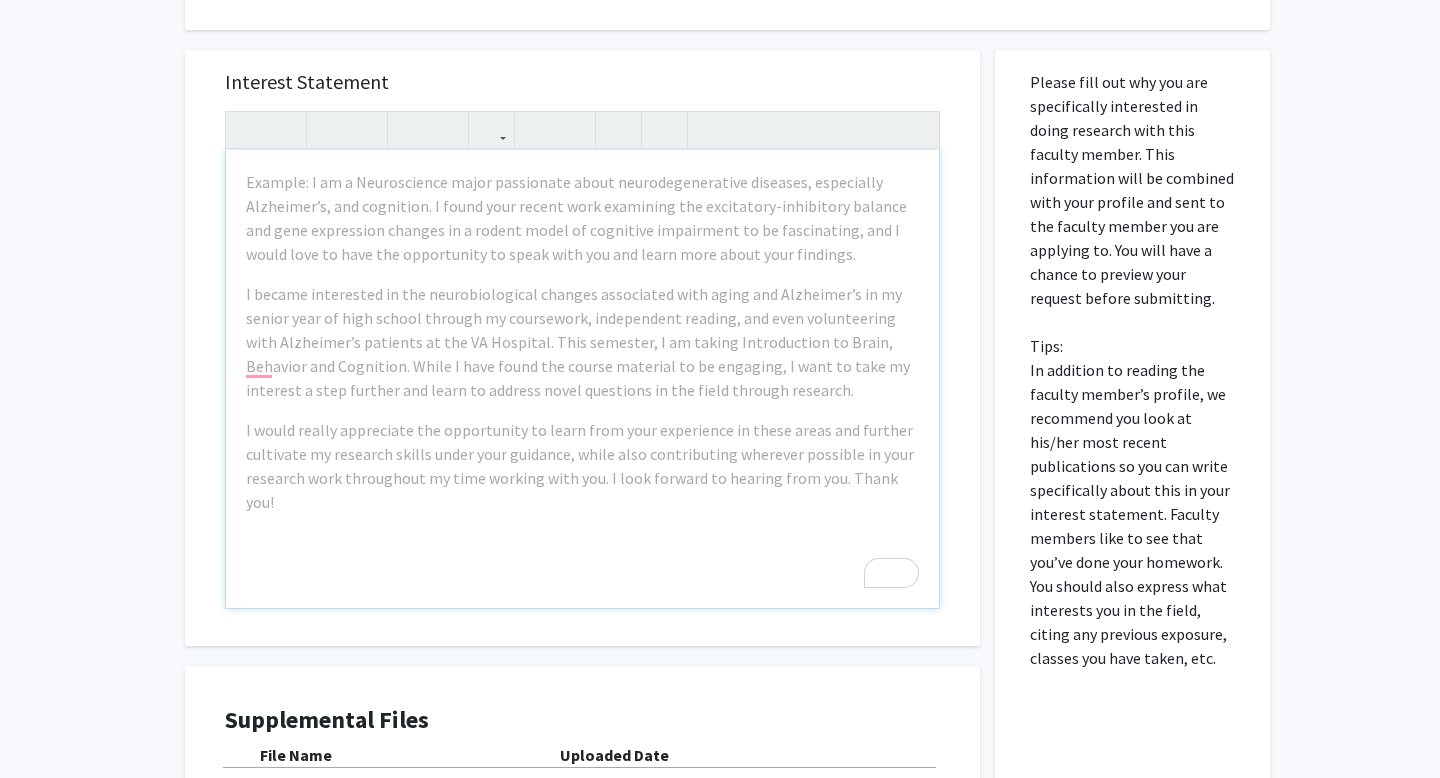 scroll, scrollTop: 134, scrollLeft: 0, axis: vertical 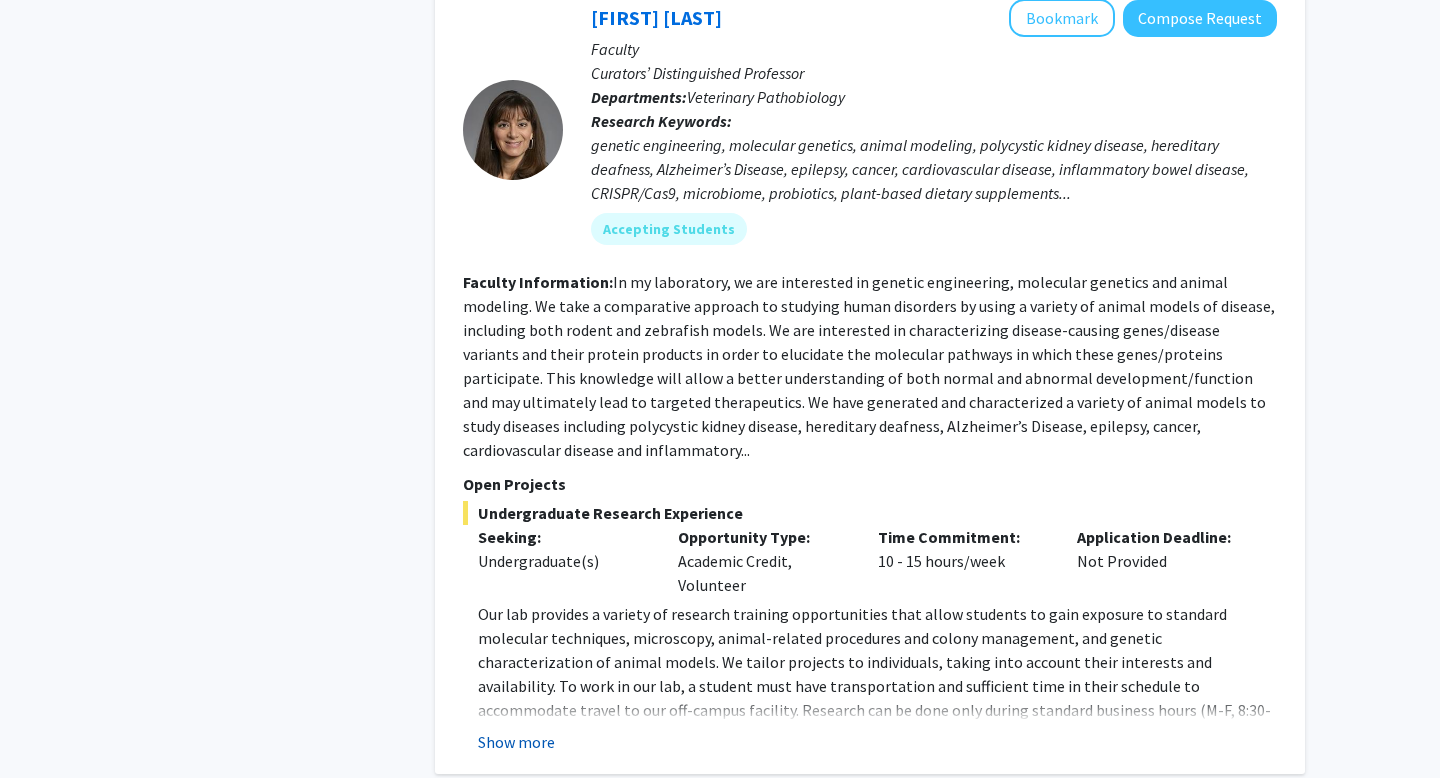 click on "Show more" 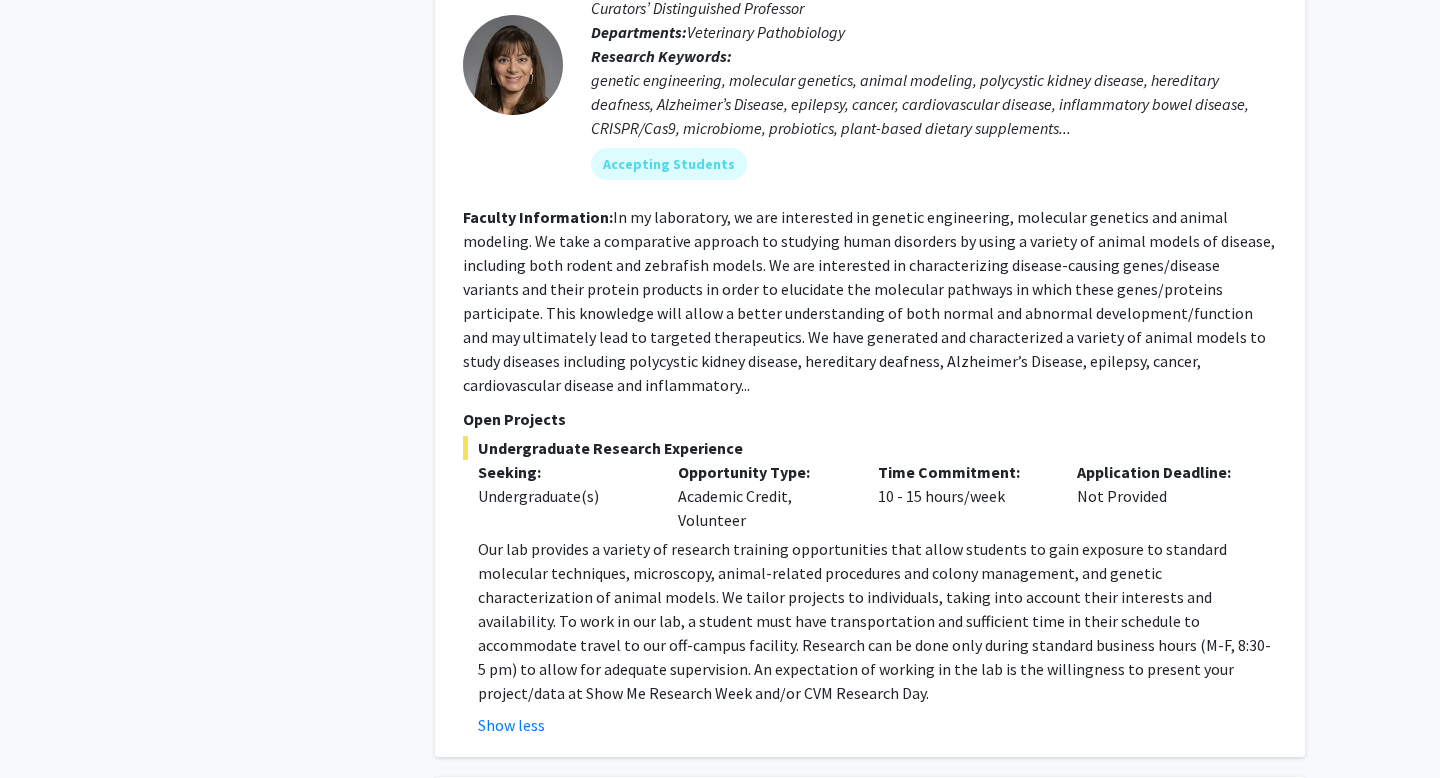 scroll, scrollTop: 2642, scrollLeft: 0, axis: vertical 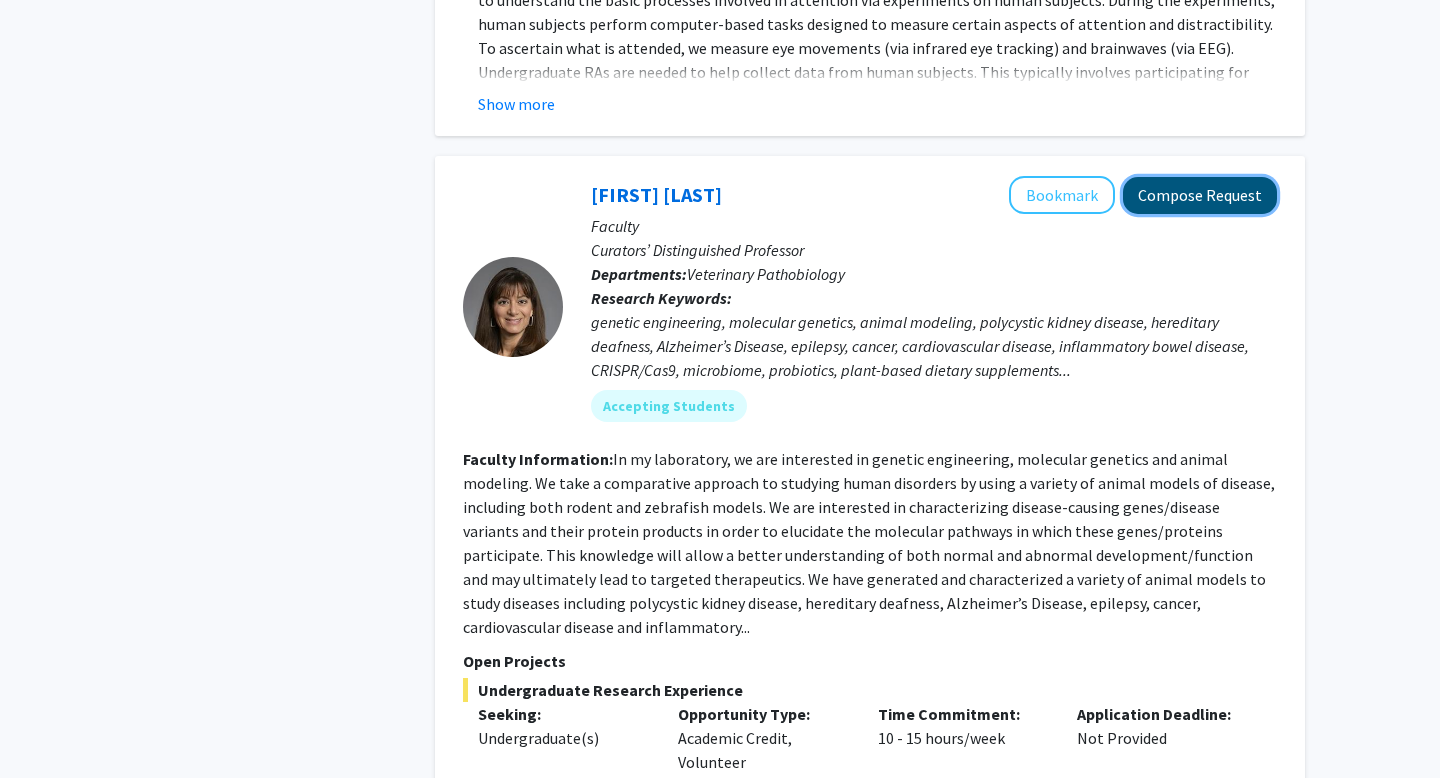 click on "Compose Request" 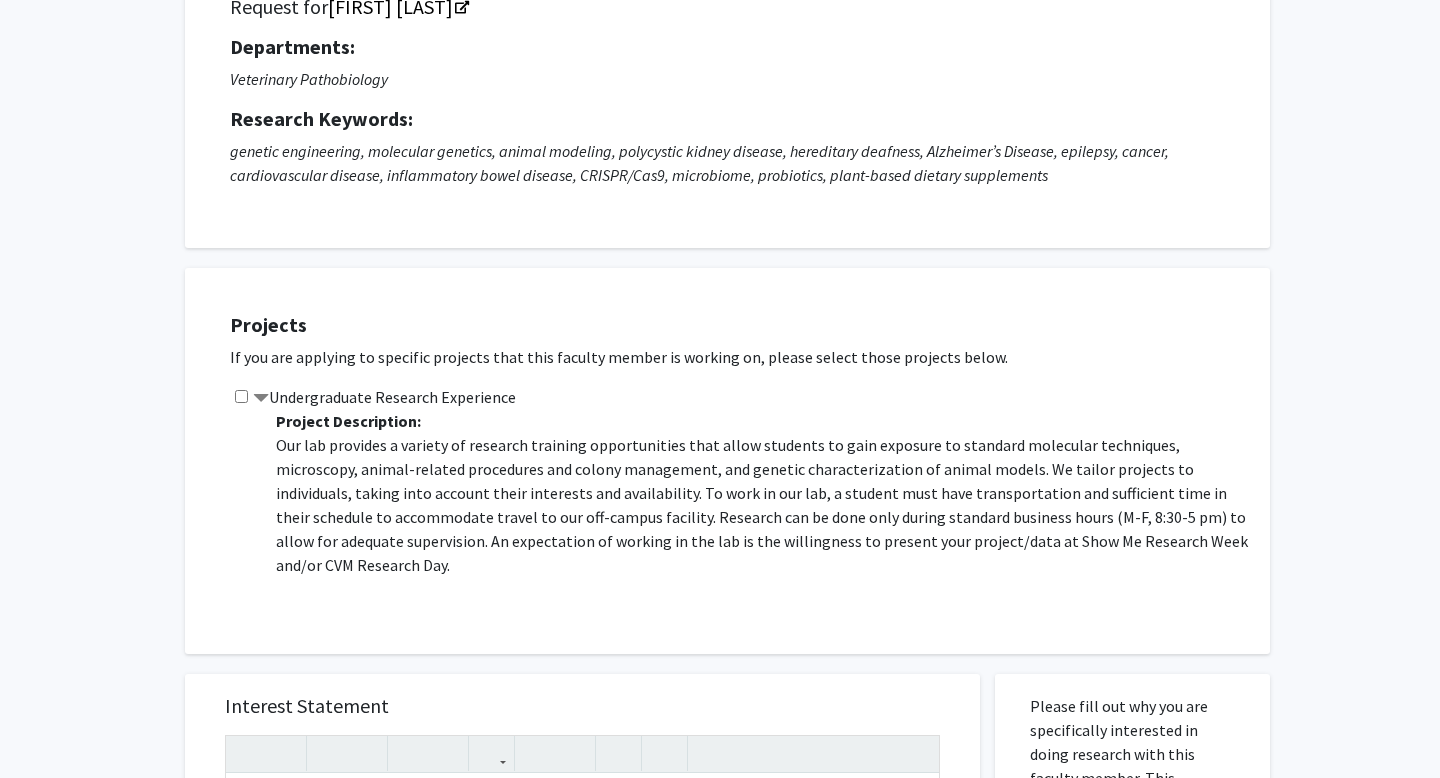 scroll, scrollTop: 383, scrollLeft: 0, axis: vertical 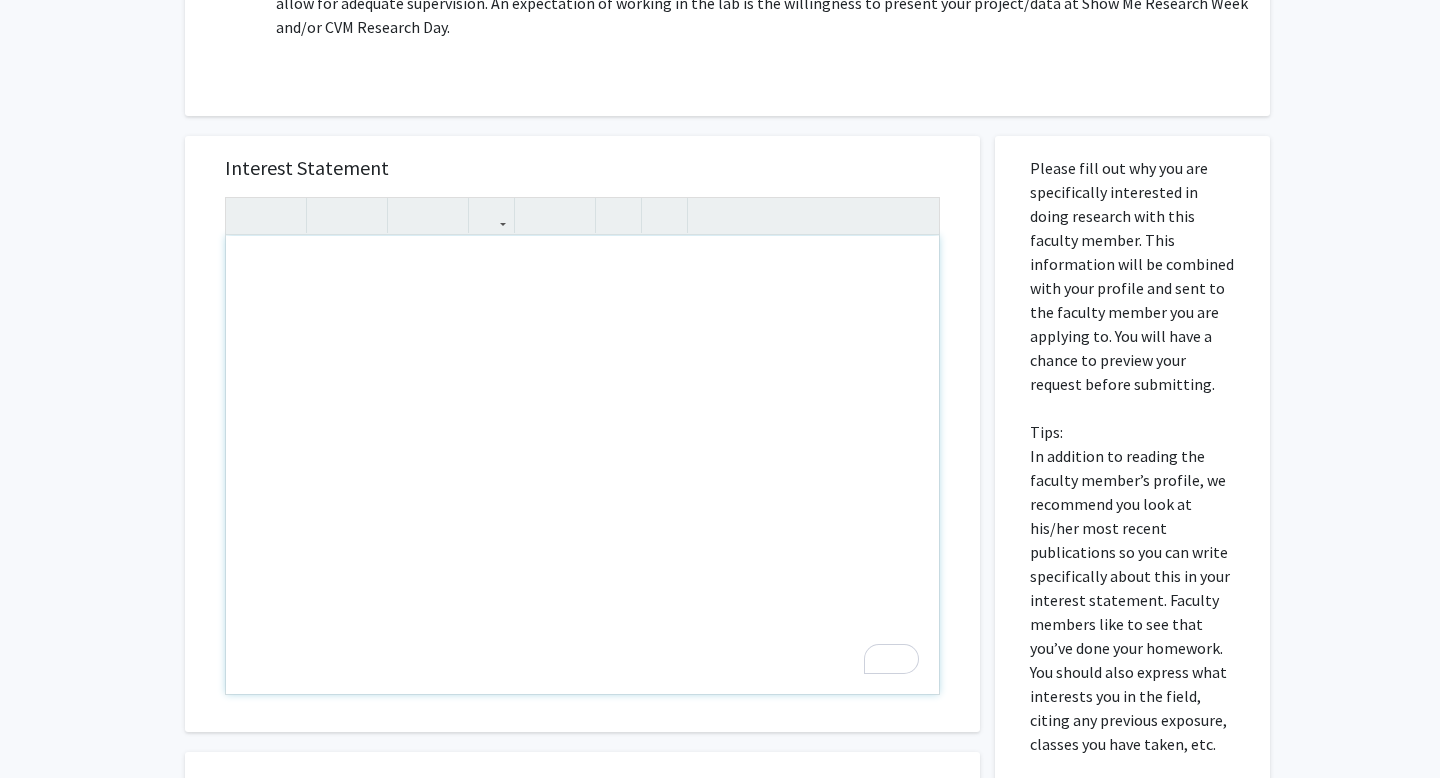 click at bounding box center [582, 465] 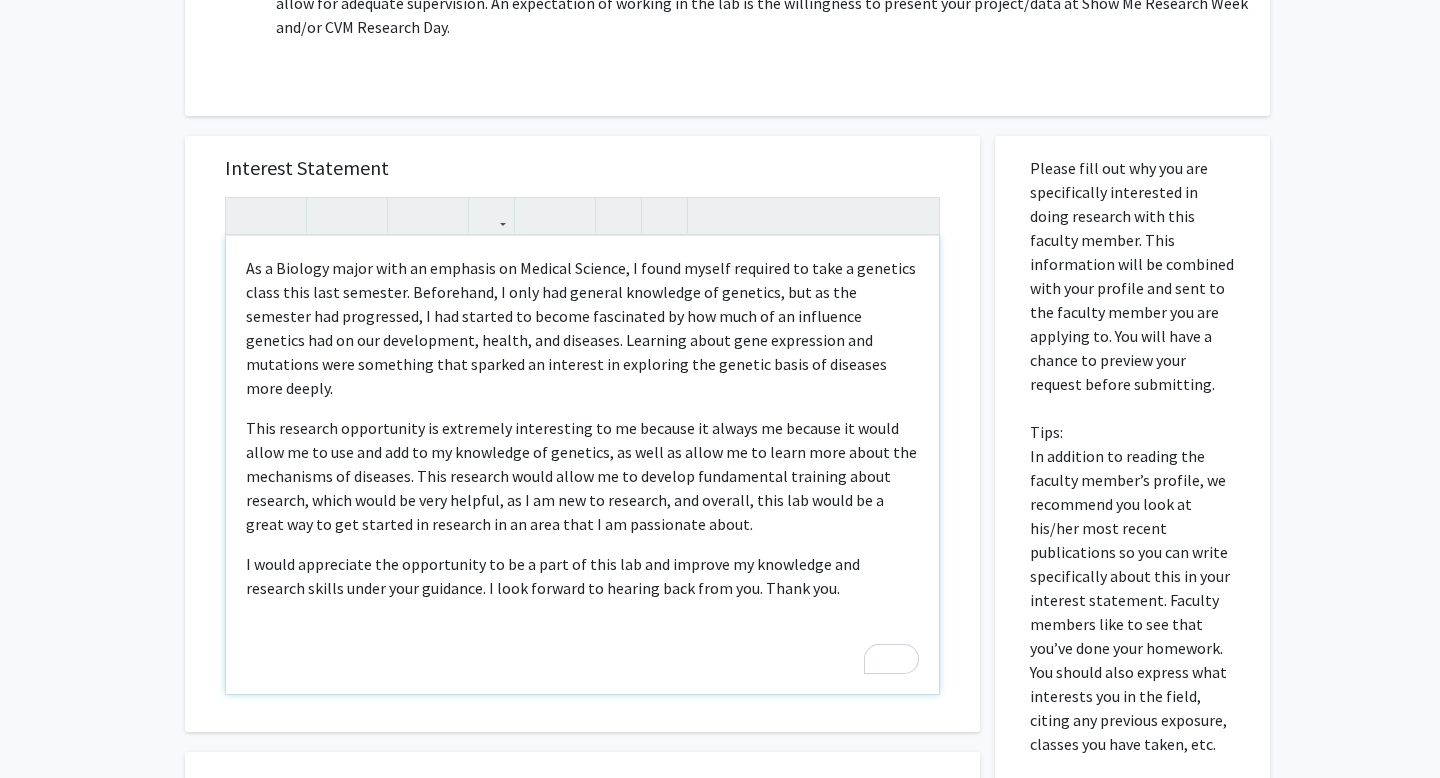 click on "I would appreciate the opportunity to be a part of this lab and improve my knowledge and research skills under your guidance. I look forward to hearing back from you. Thank you." at bounding box center (582, 576) 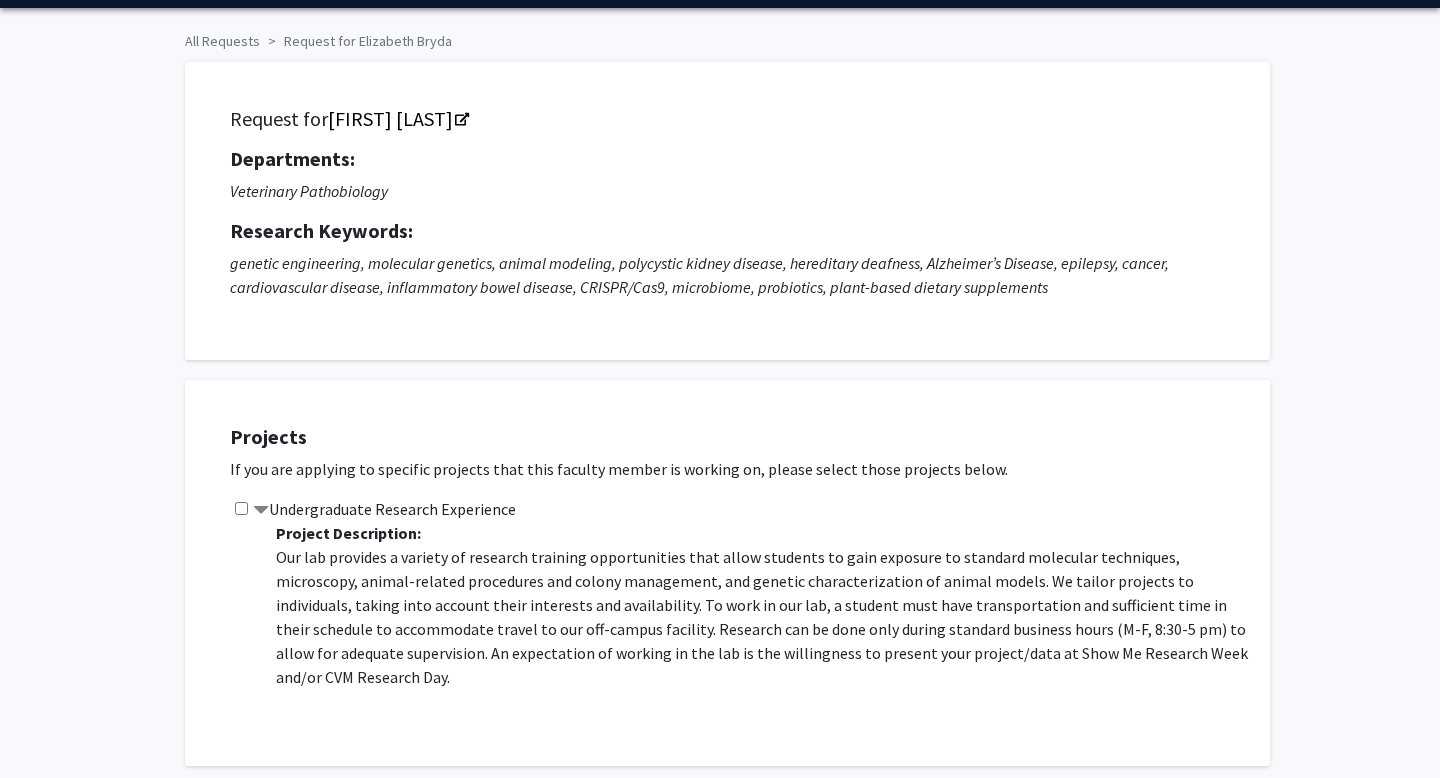 scroll, scrollTop: 0, scrollLeft: 0, axis: both 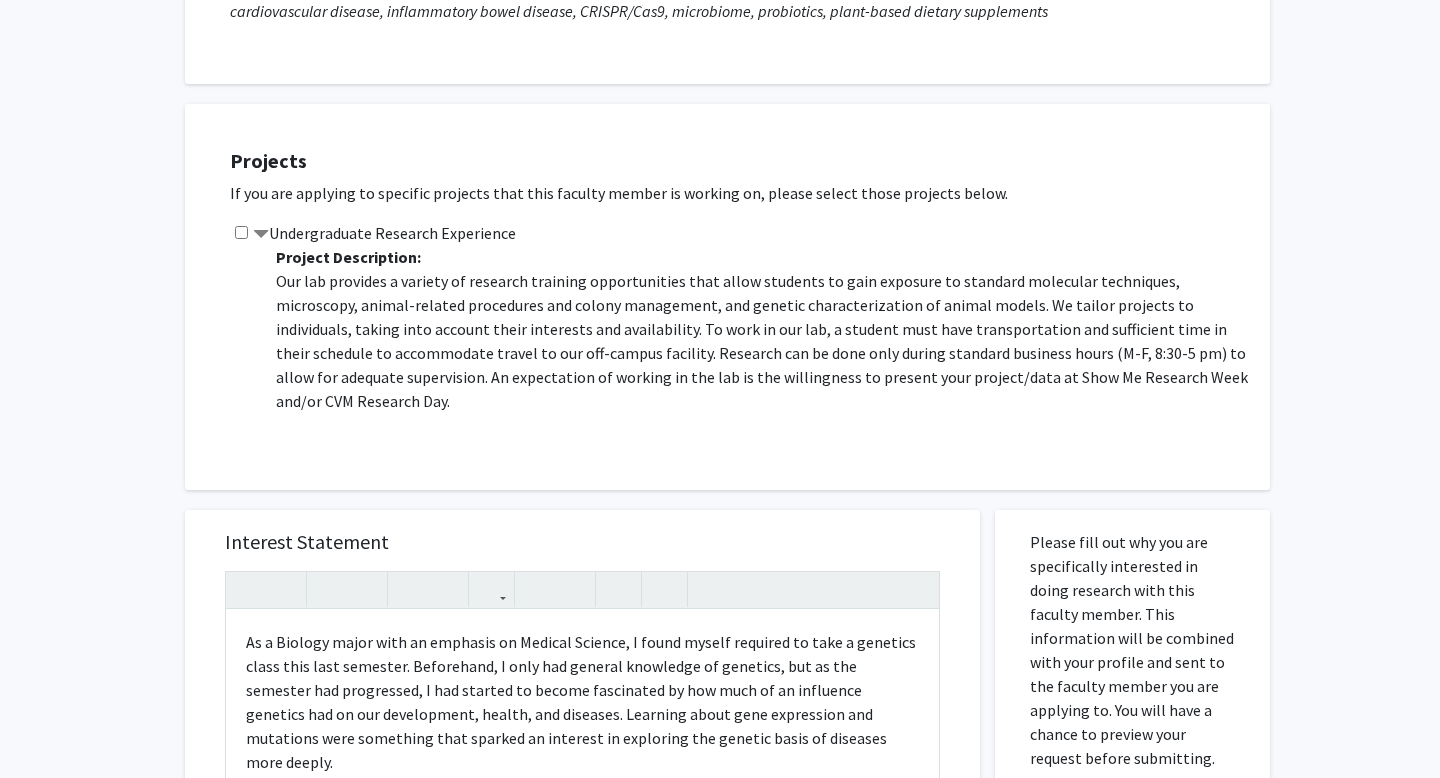 click 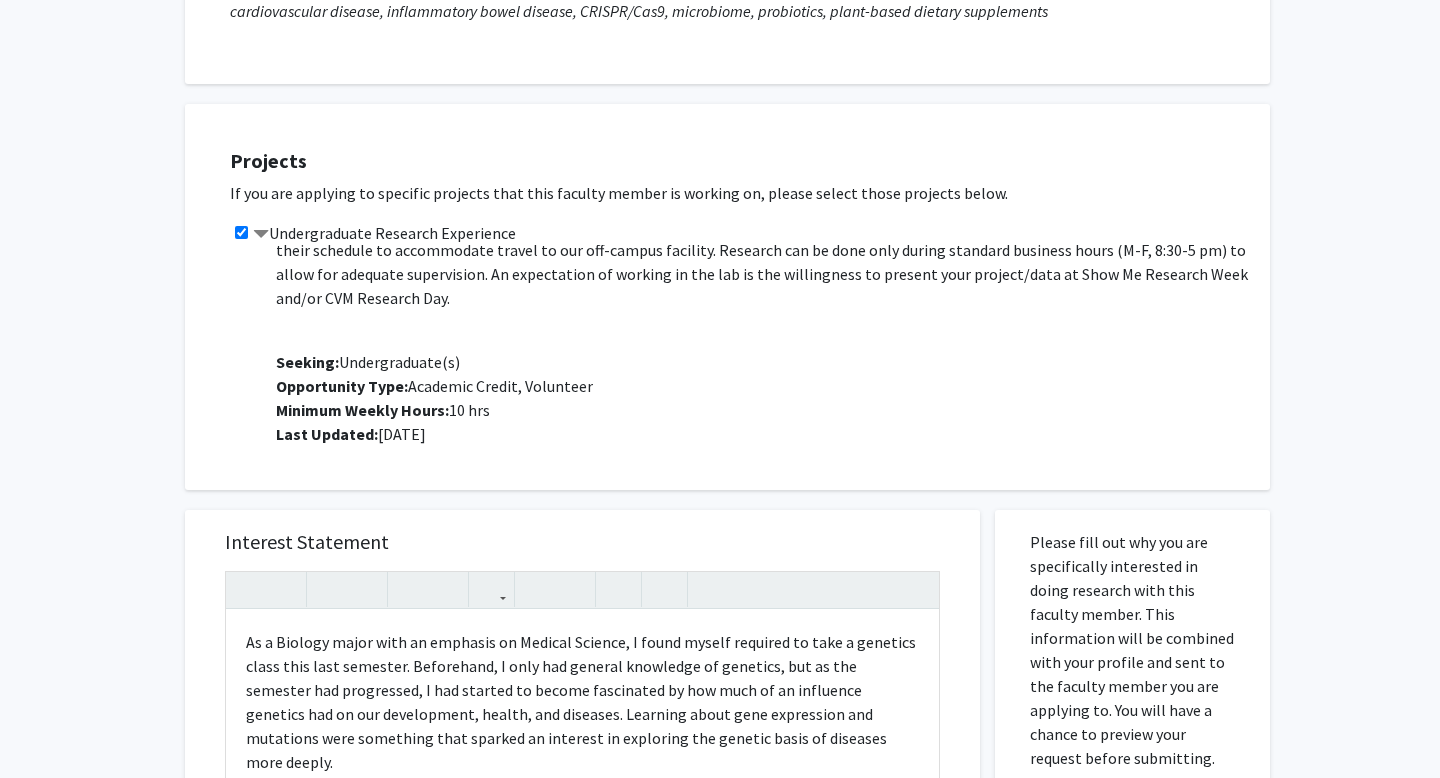 scroll, scrollTop: 120, scrollLeft: 0, axis: vertical 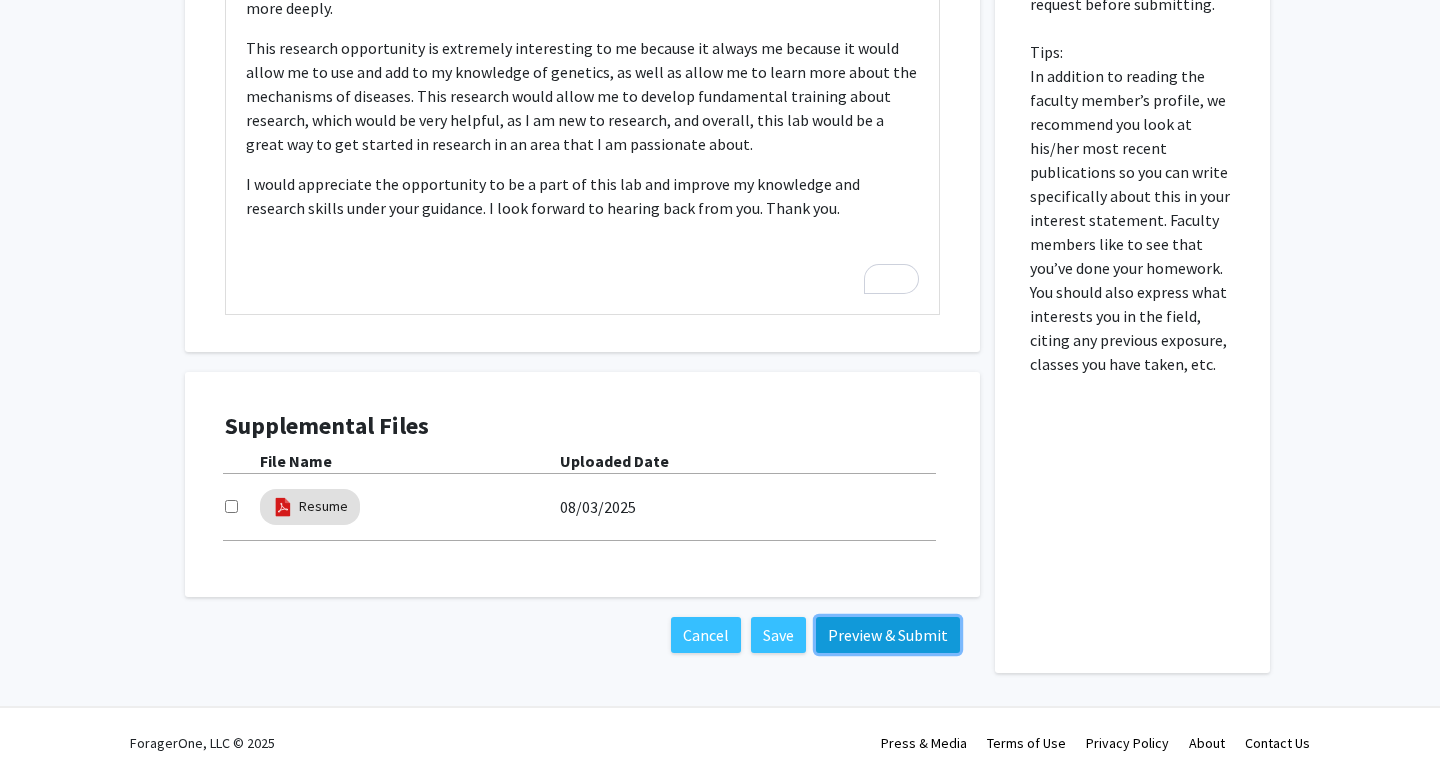 click on "Preview & Submit" at bounding box center [888, 635] 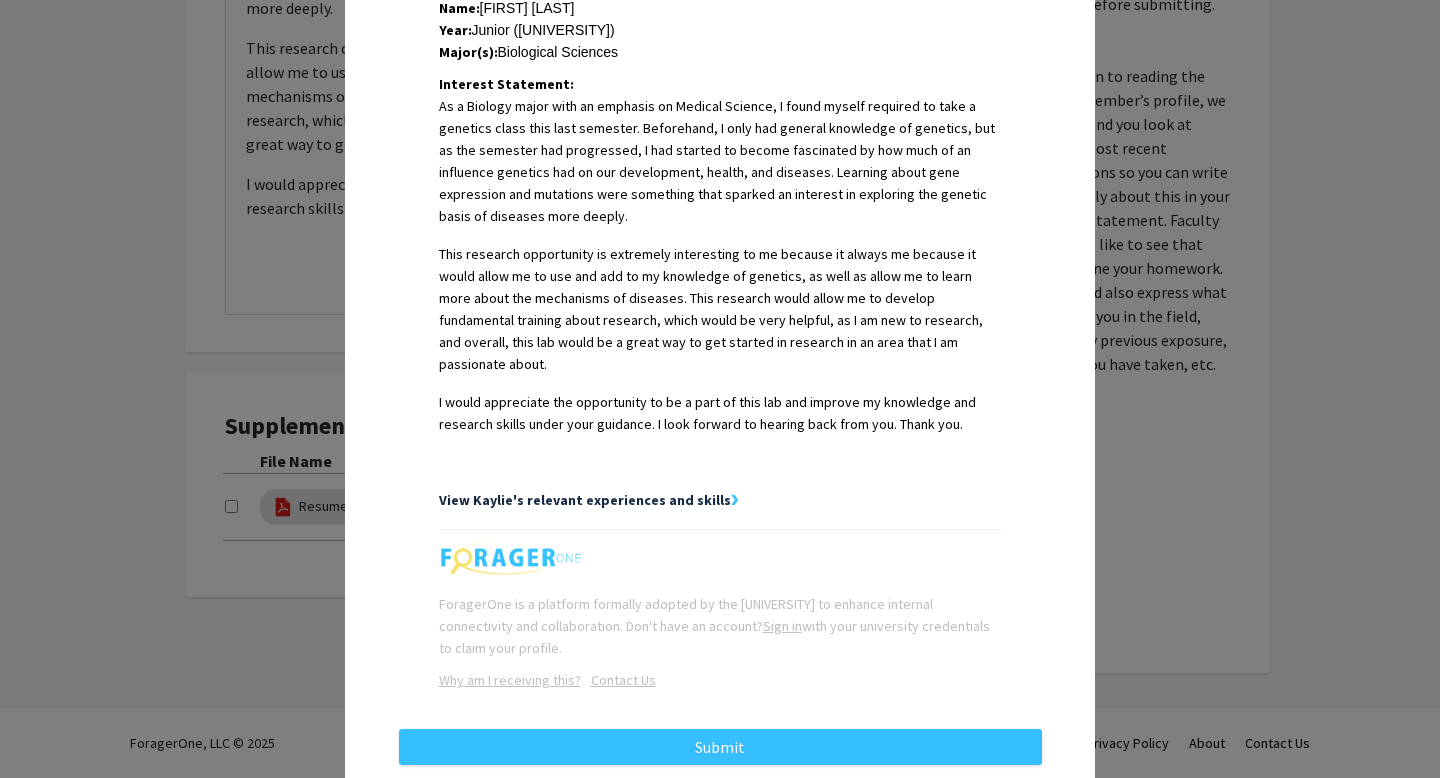 scroll, scrollTop: 490, scrollLeft: 0, axis: vertical 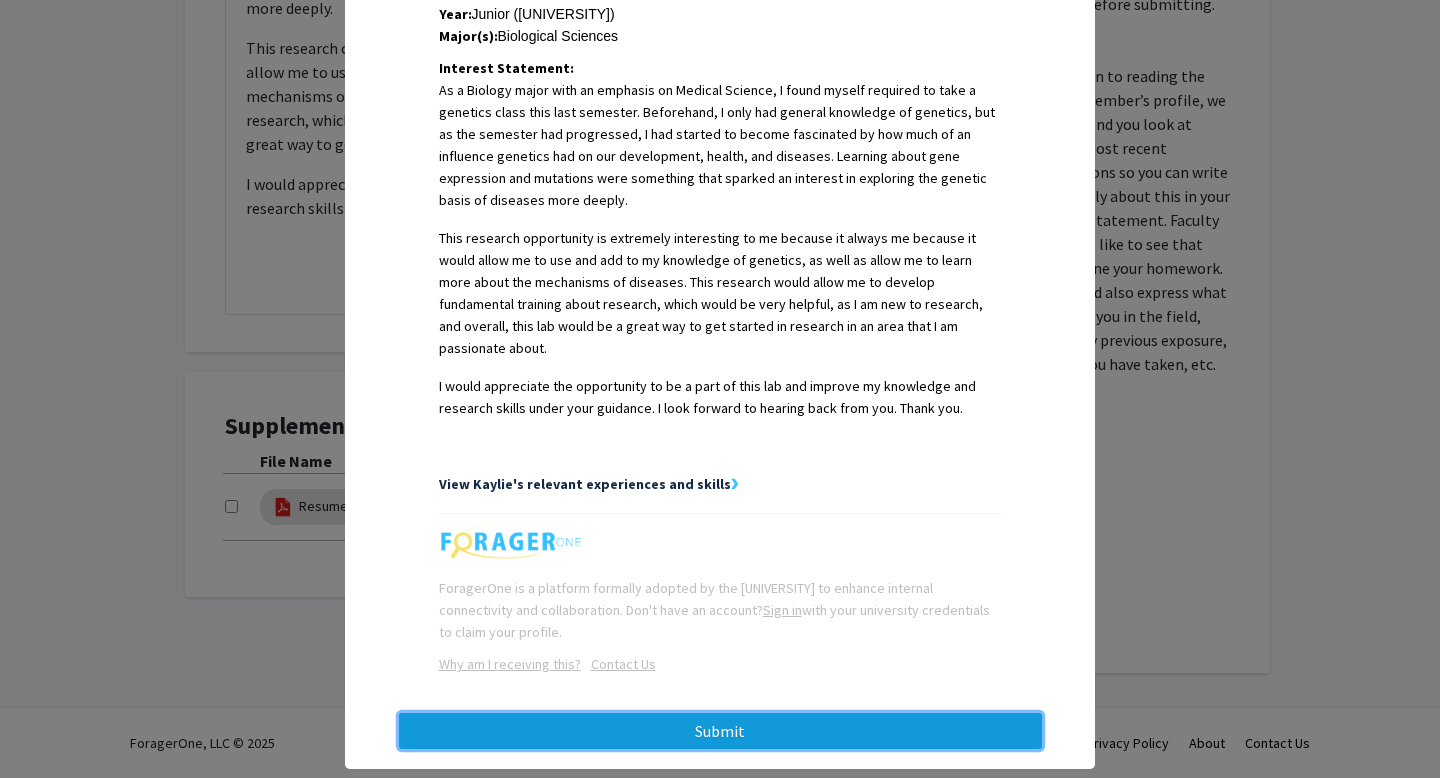 click on "Submit" at bounding box center [720, 731] 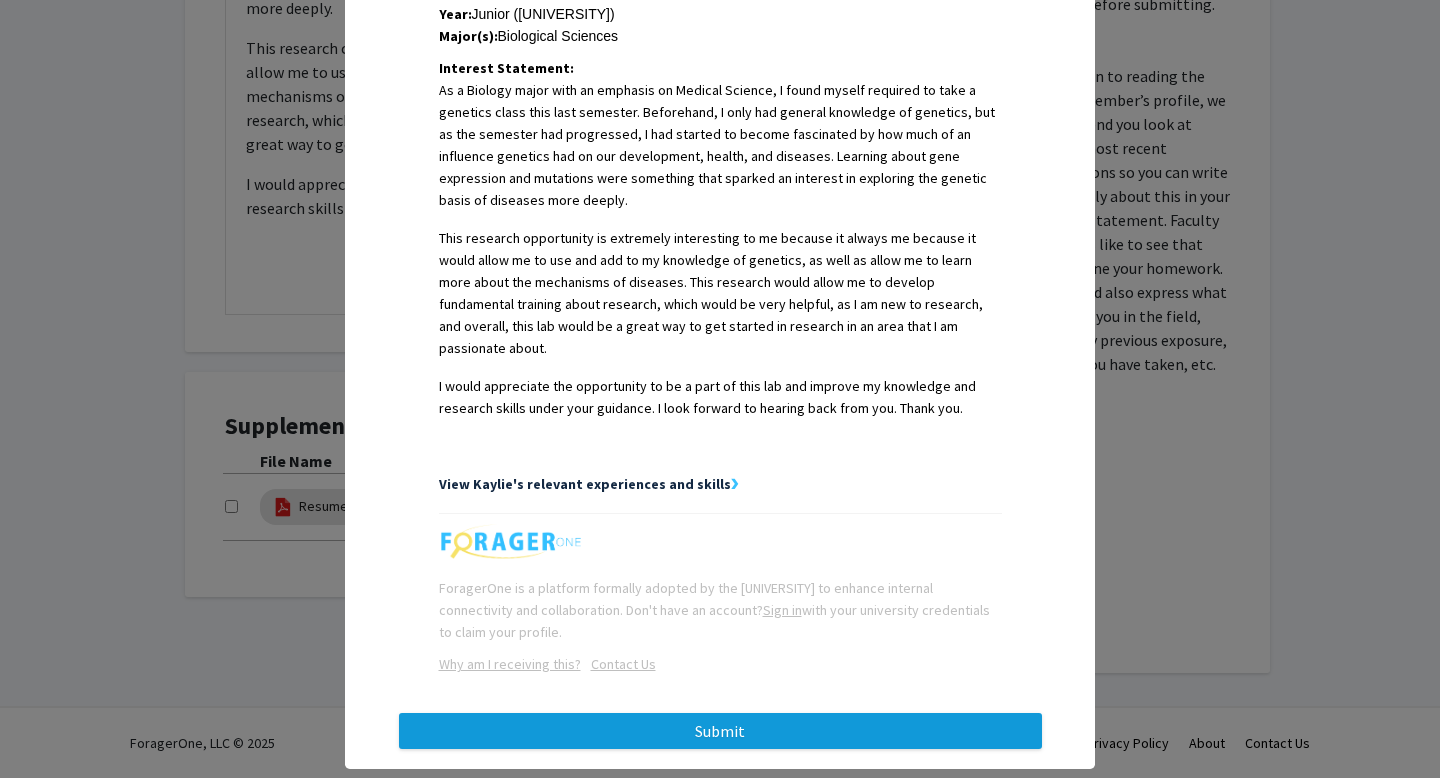 scroll, scrollTop: 0, scrollLeft: 0, axis: both 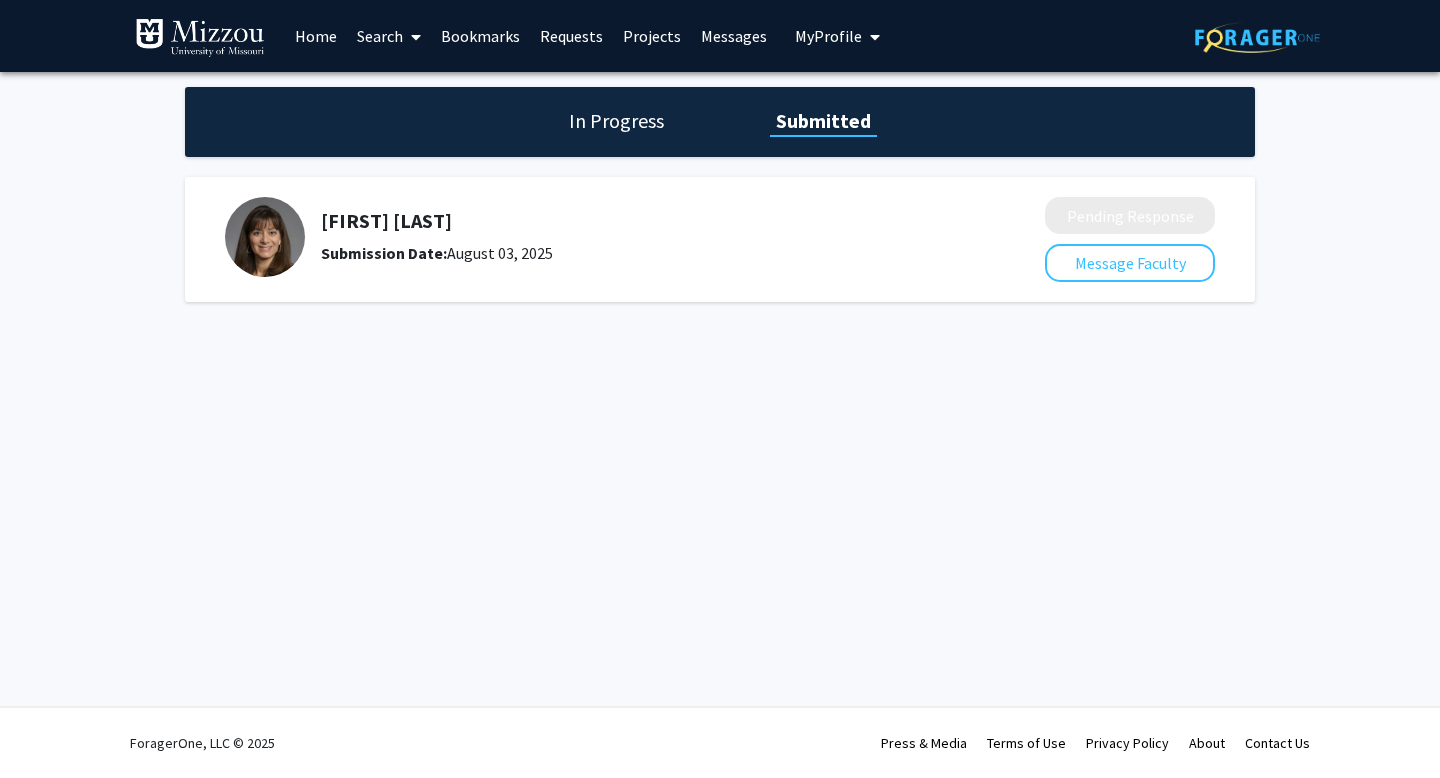 click on "In Progress Submitted" 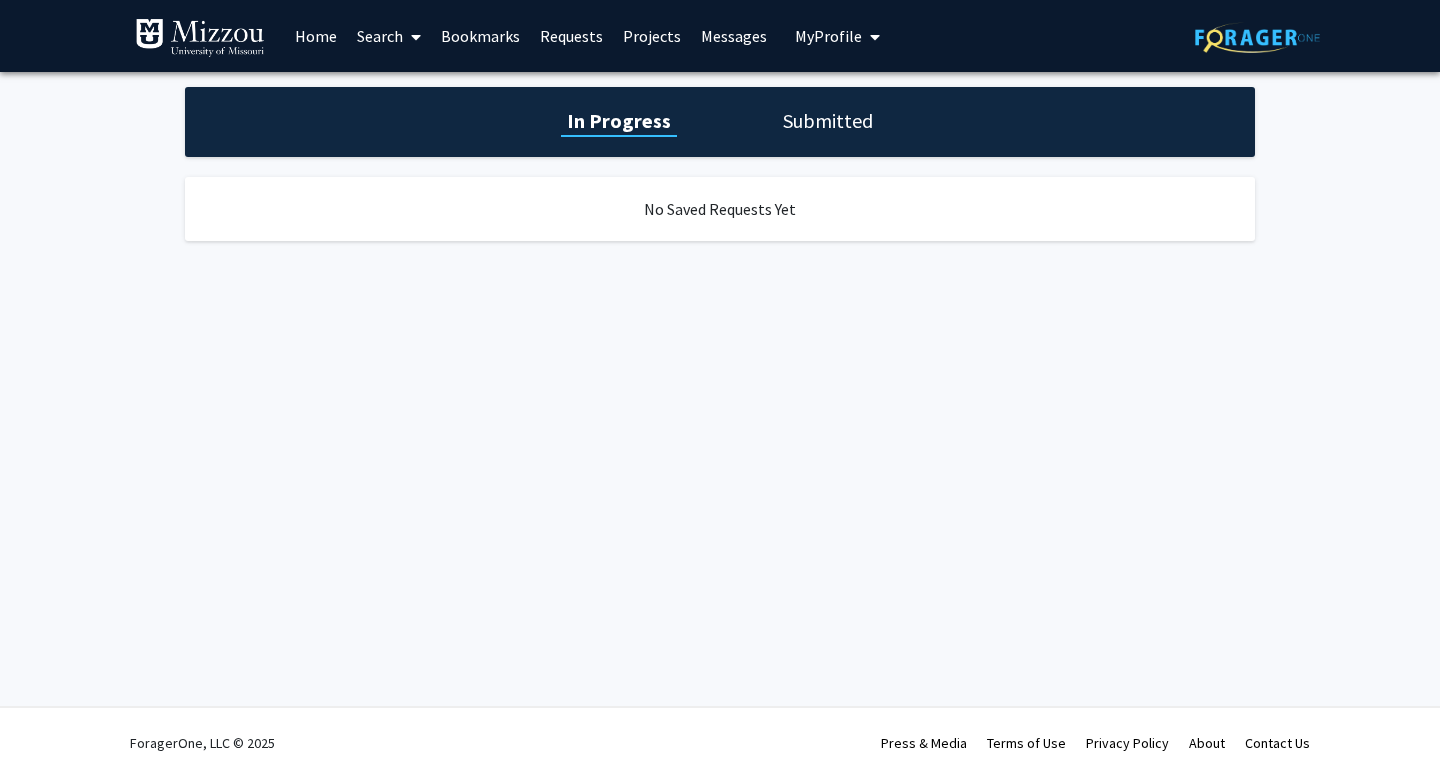 click on "Home" at bounding box center [316, 36] 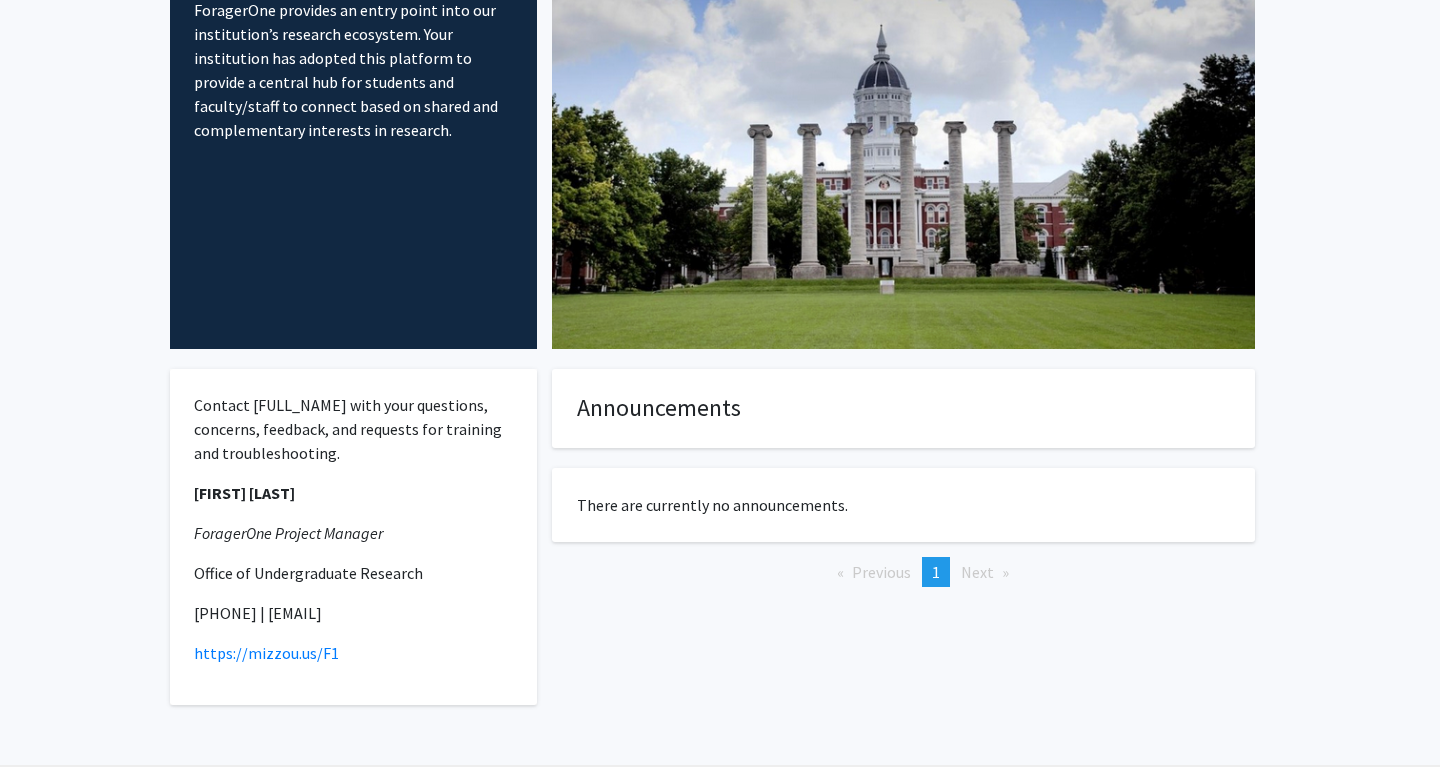 scroll, scrollTop: 217, scrollLeft: 0, axis: vertical 